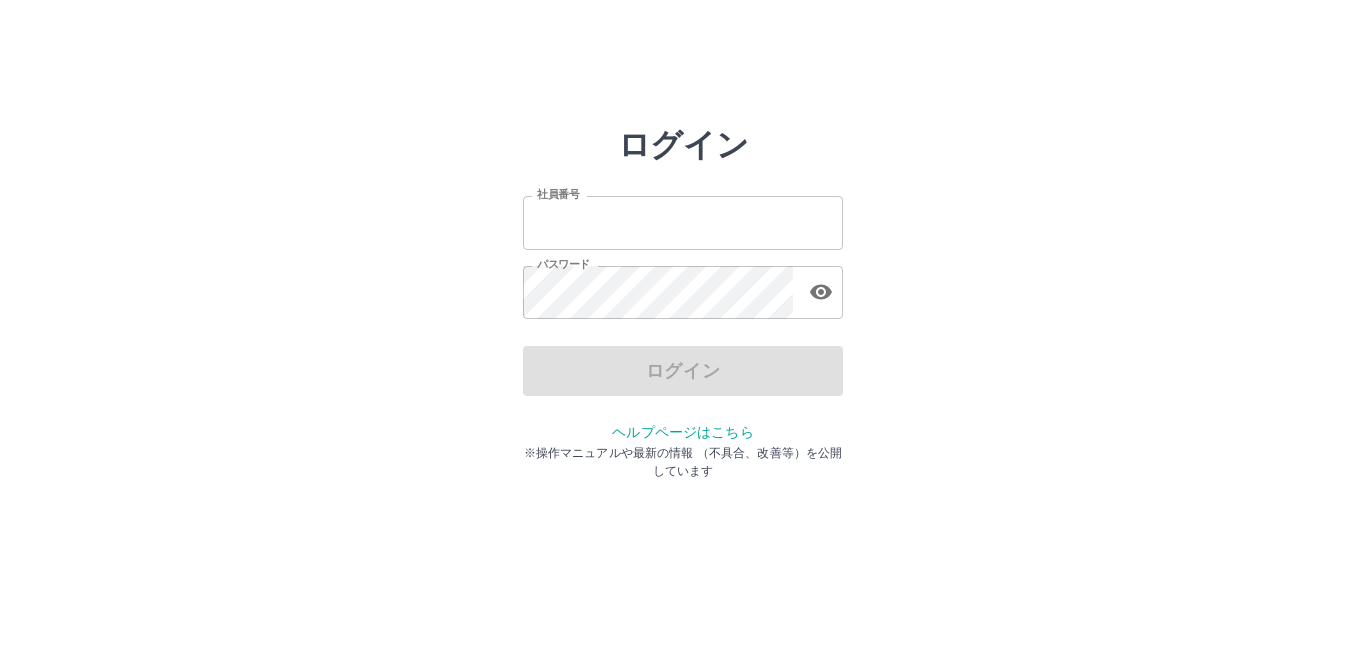 scroll, scrollTop: 0, scrollLeft: 0, axis: both 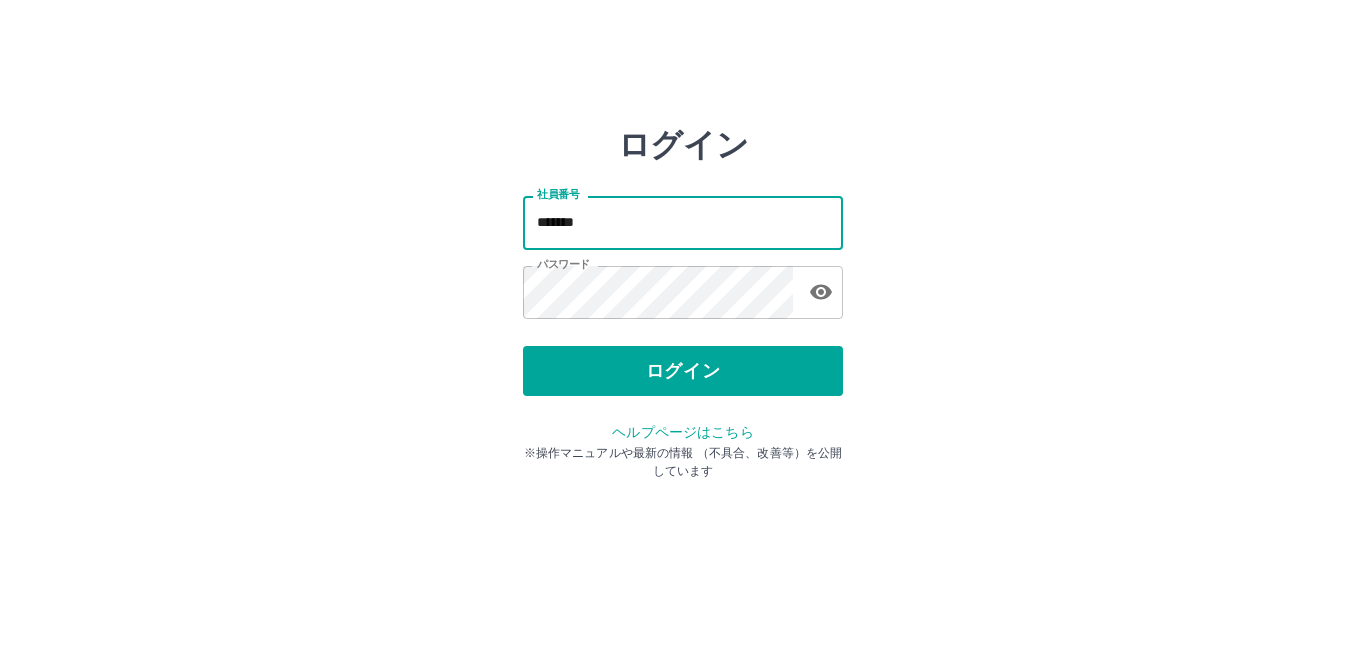 click on "*******" at bounding box center (683, 222) 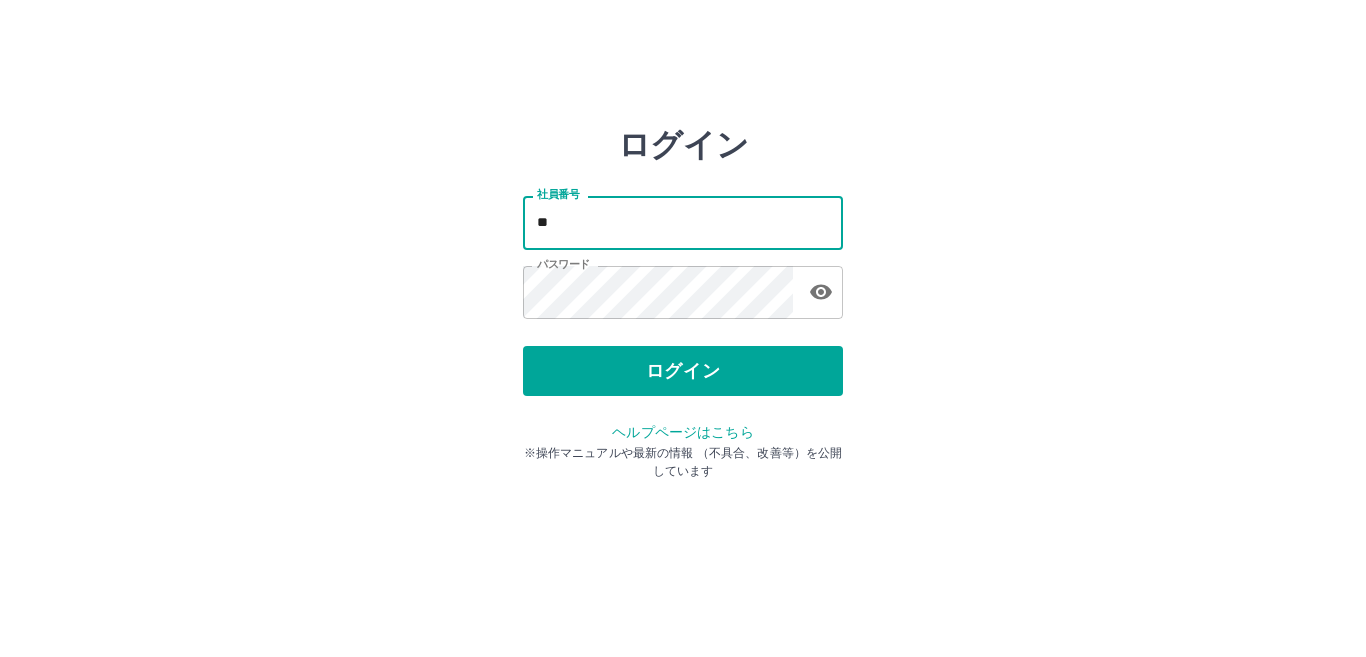 type on "*" 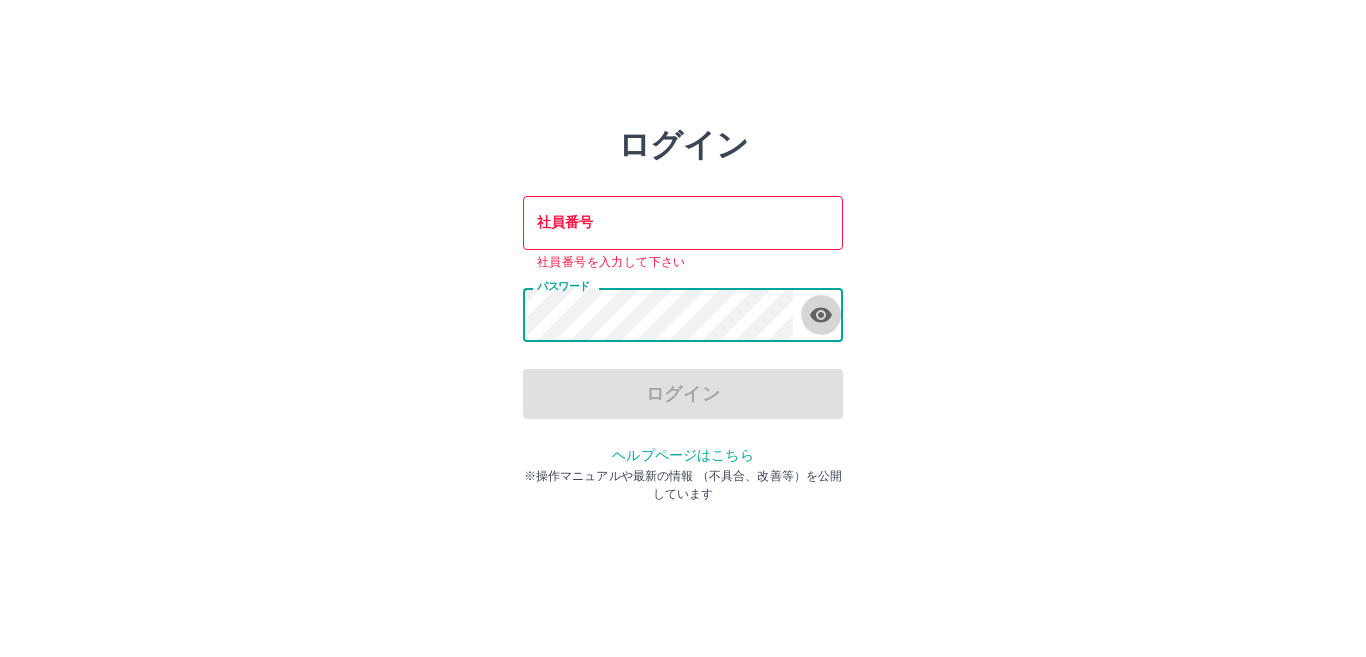 click 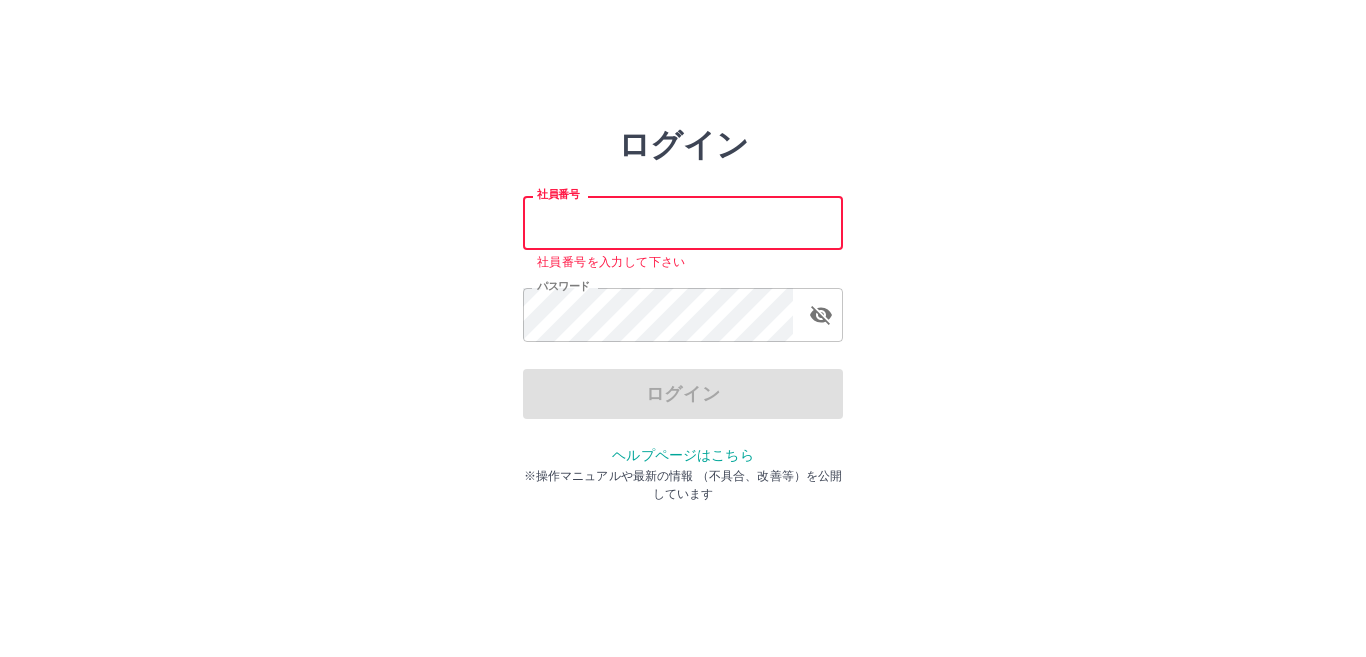 click on "社員番号" at bounding box center [683, 222] 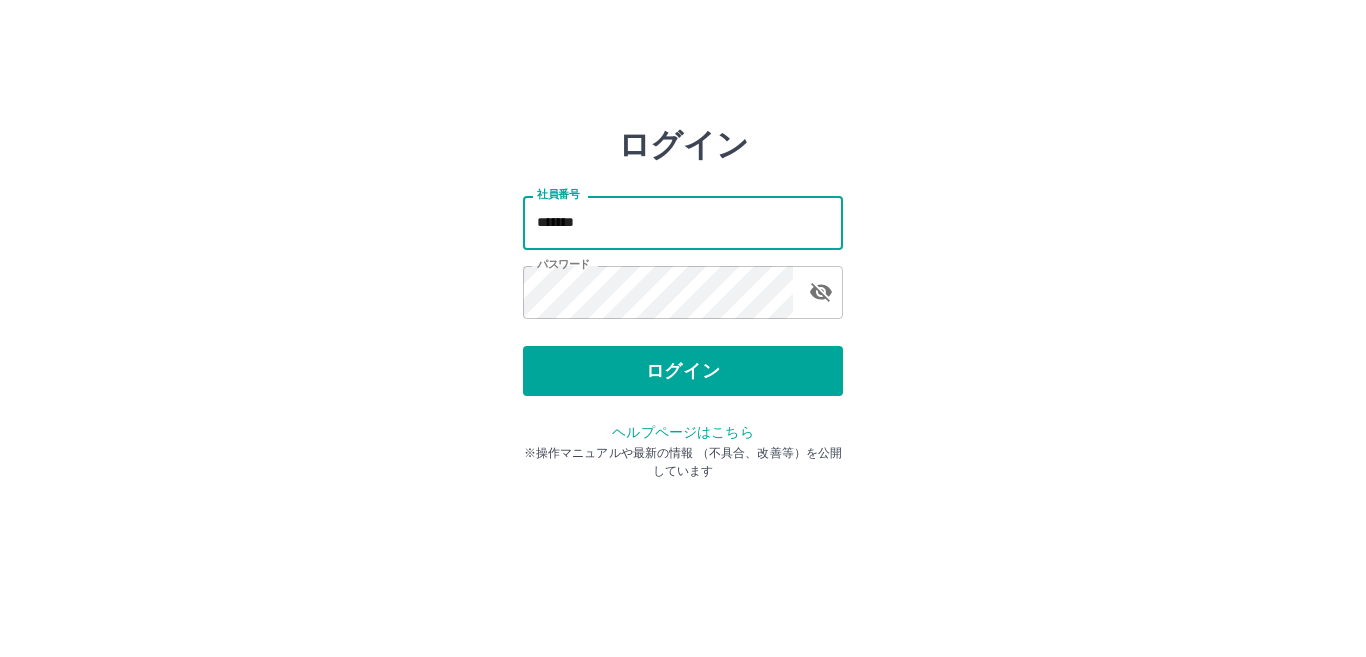type on "*******" 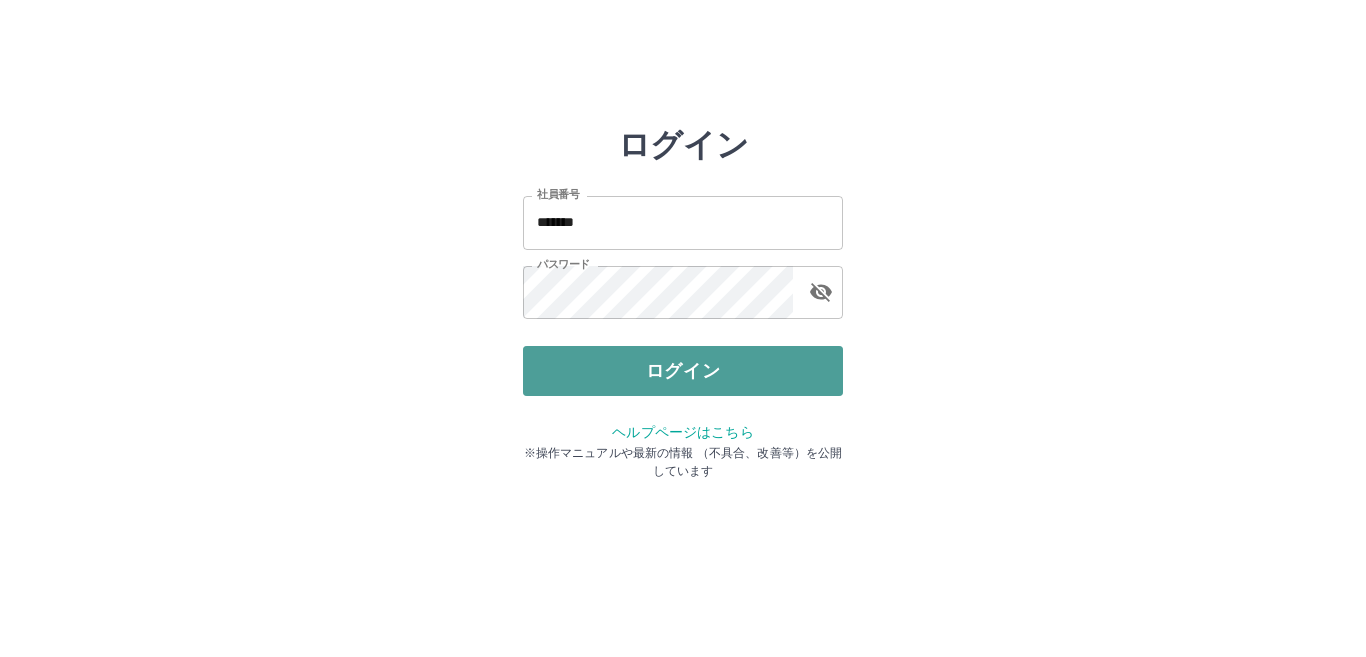 click on "ログイン" at bounding box center (683, 371) 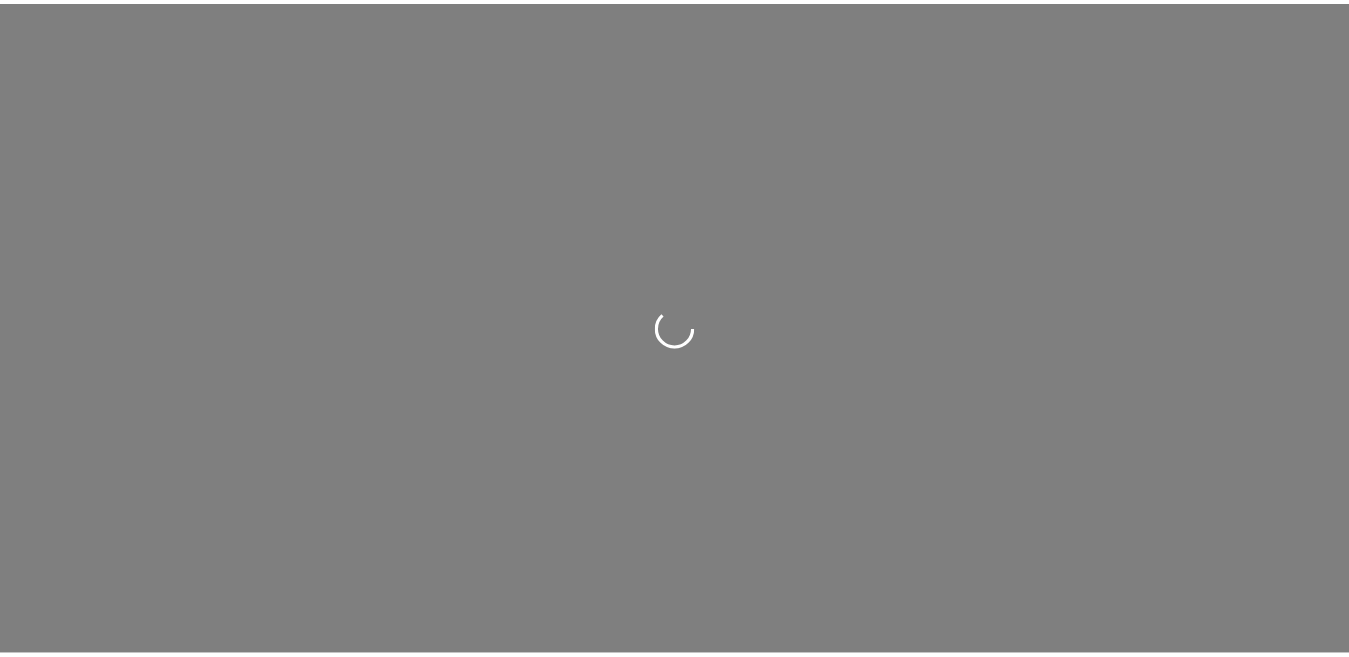 scroll, scrollTop: 0, scrollLeft: 0, axis: both 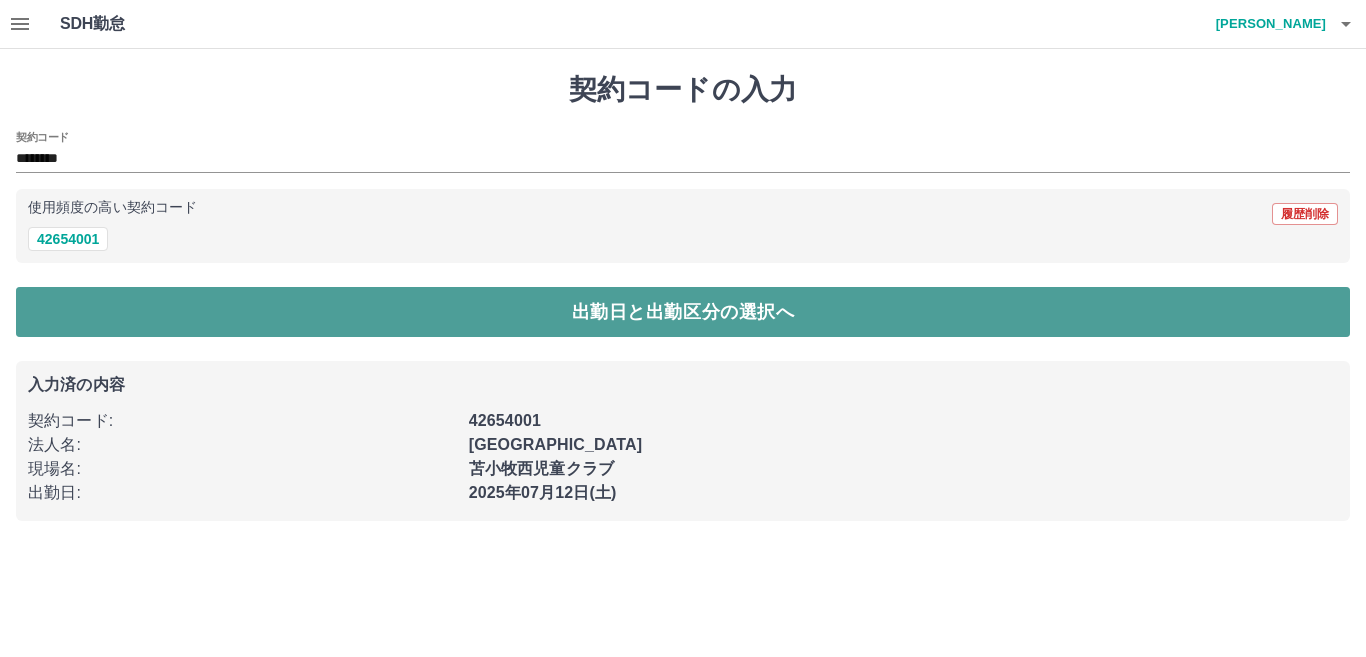 click on "出勤日と出勤区分の選択へ" at bounding box center [683, 312] 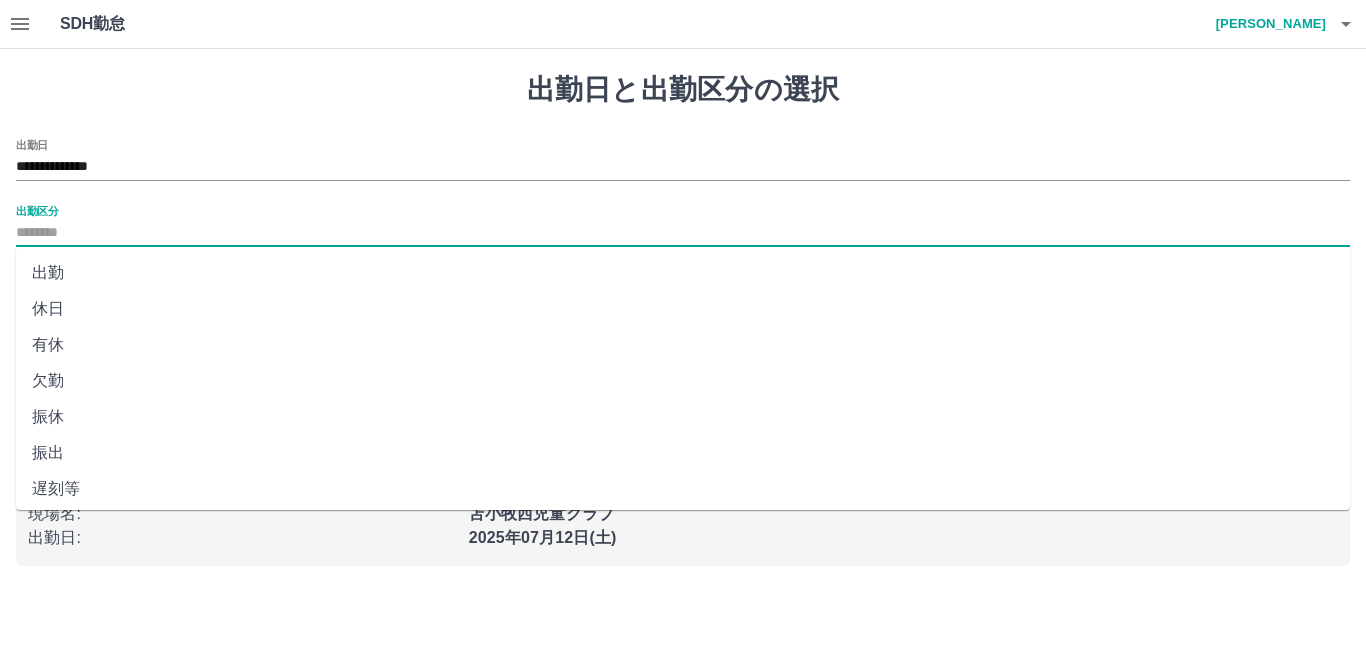 click on "出勤区分" at bounding box center (683, 233) 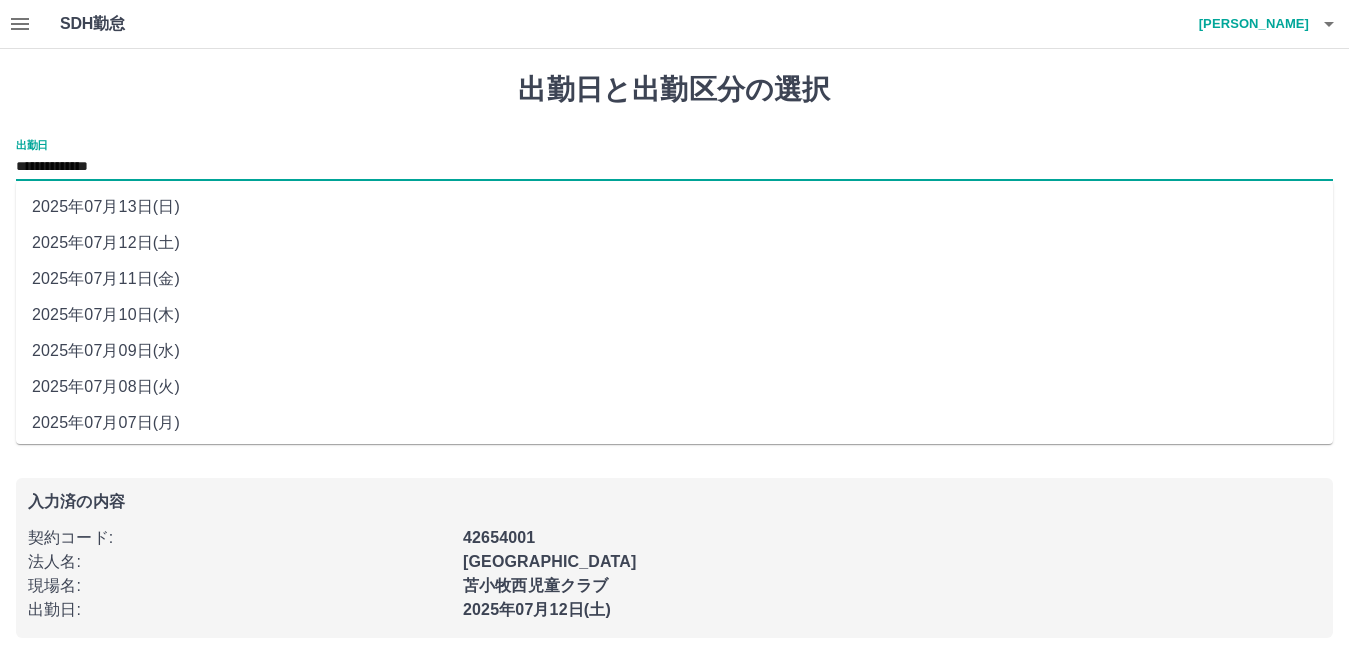 click on "**********" at bounding box center (674, 167) 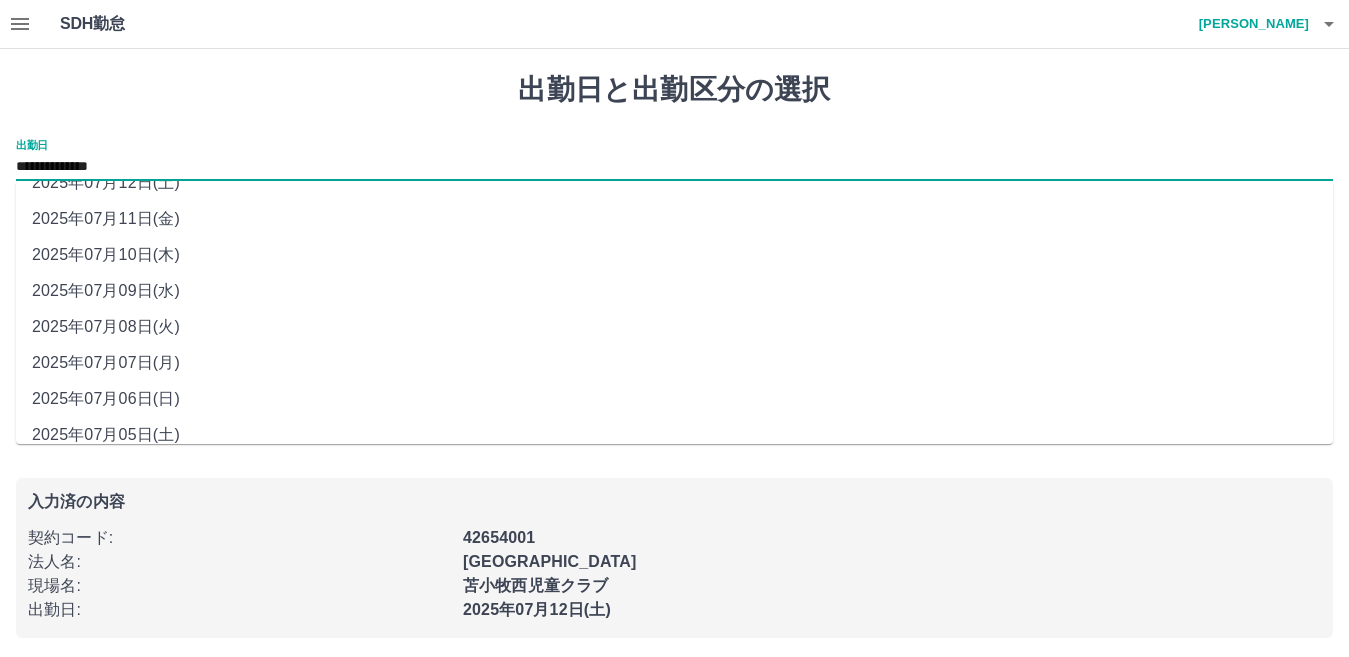 scroll, scrollTop: 77, scrollLeft: 0, axis: vertical 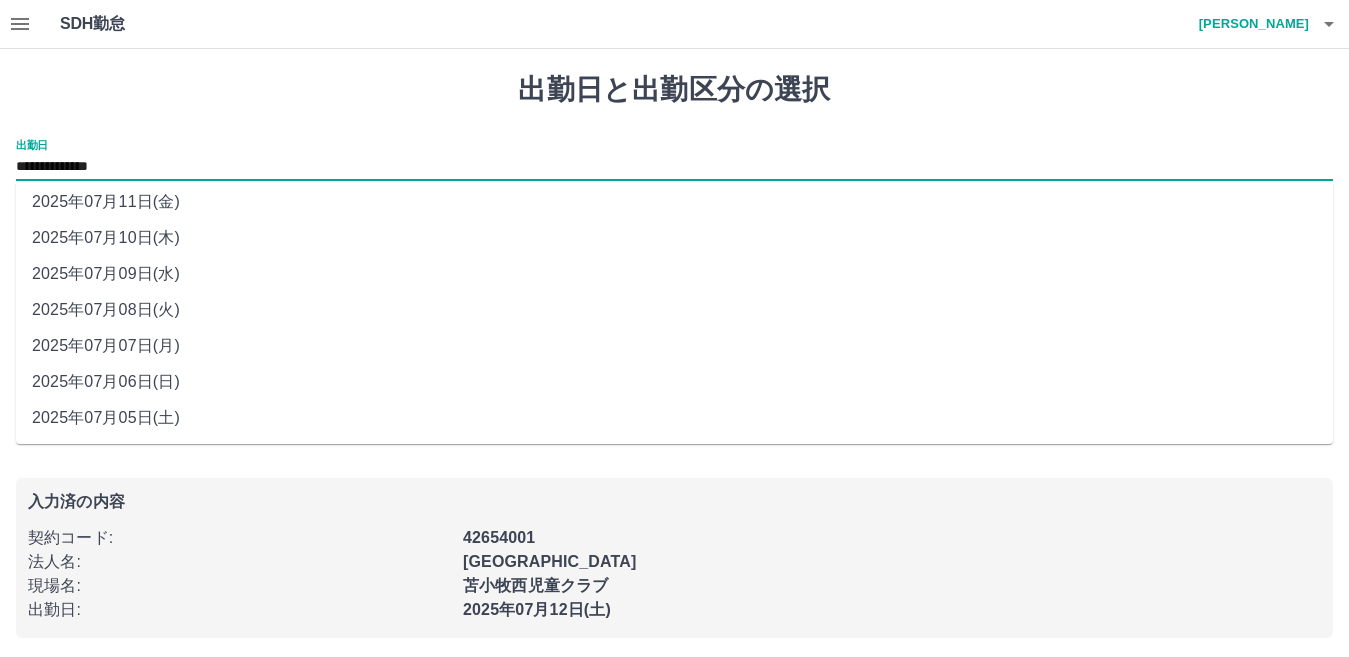 click on "2025年07月05日(土)" at bounding box center (674, 418) 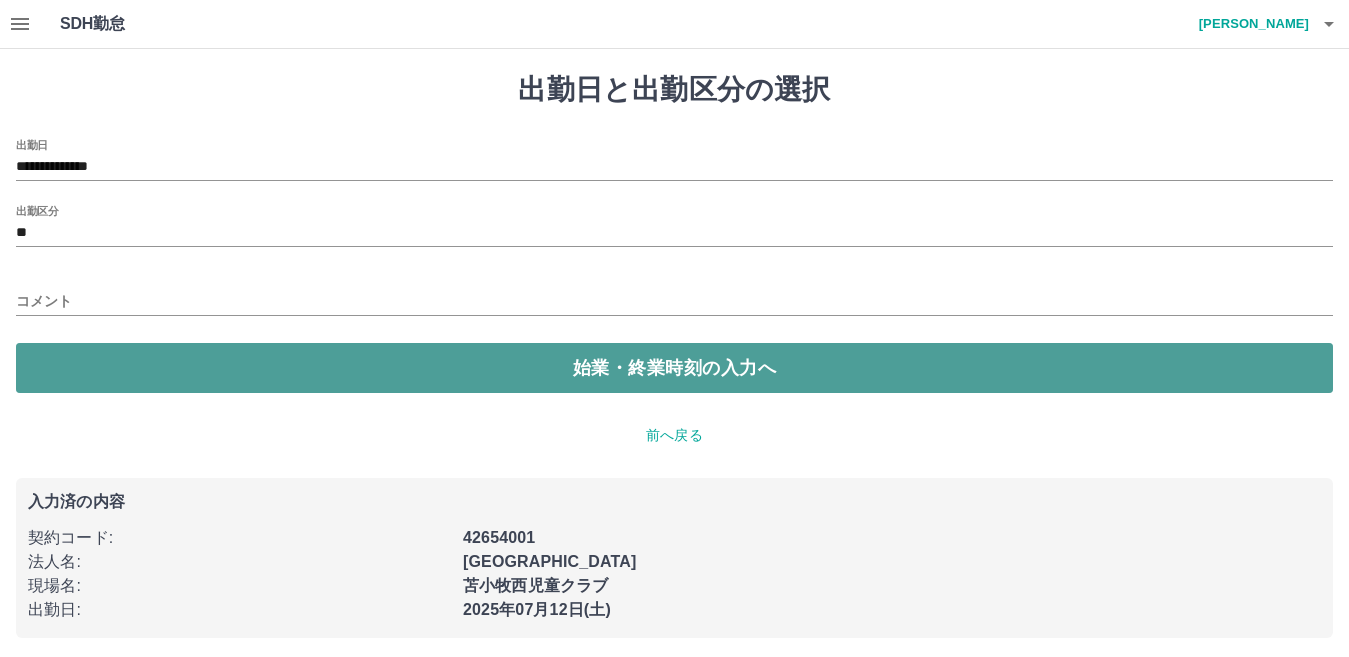 click on "始業・終業時刻の入力へ" at bounding box center (674, 368) 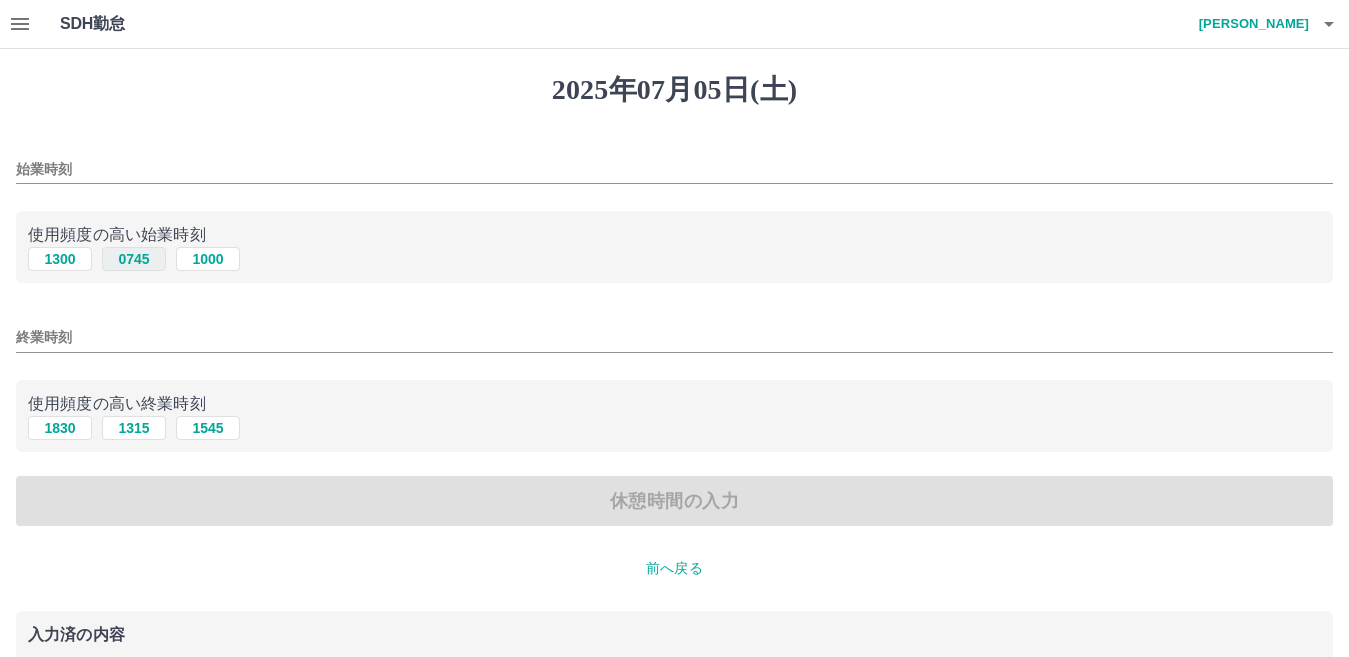 click on "0745" at bounding box center (134, 259) 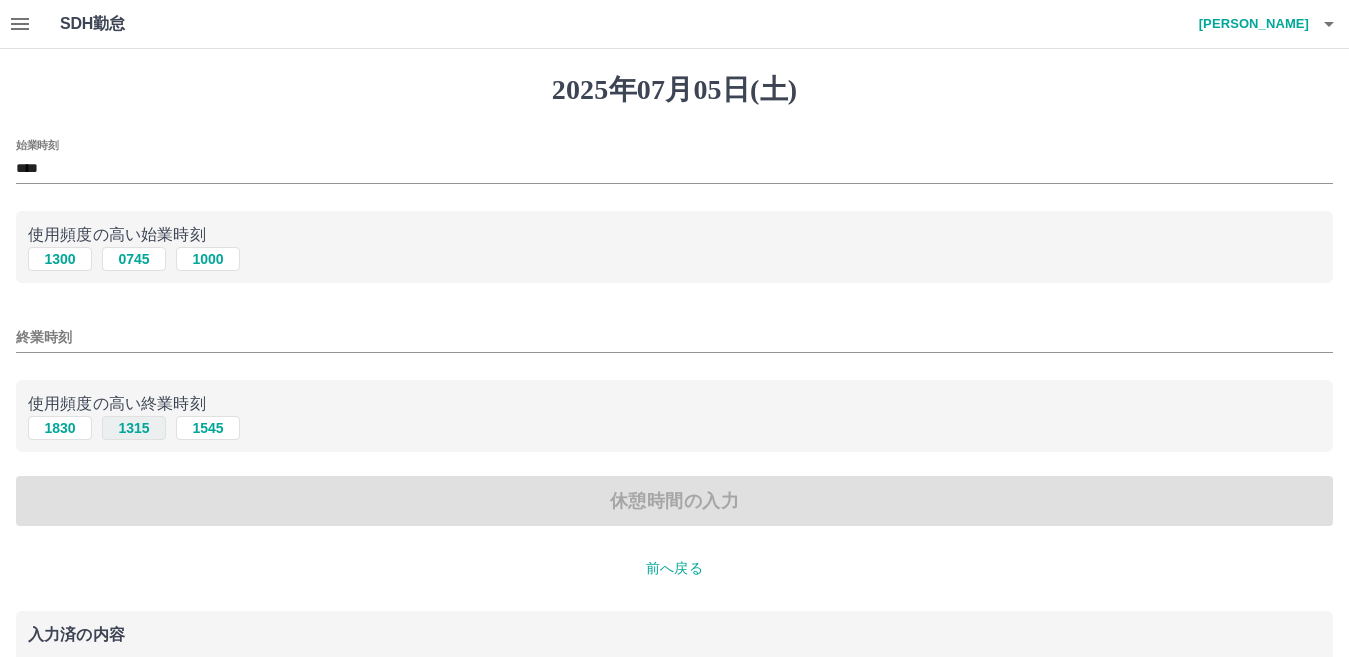 click on "1315" at bounding box center [134, 428] 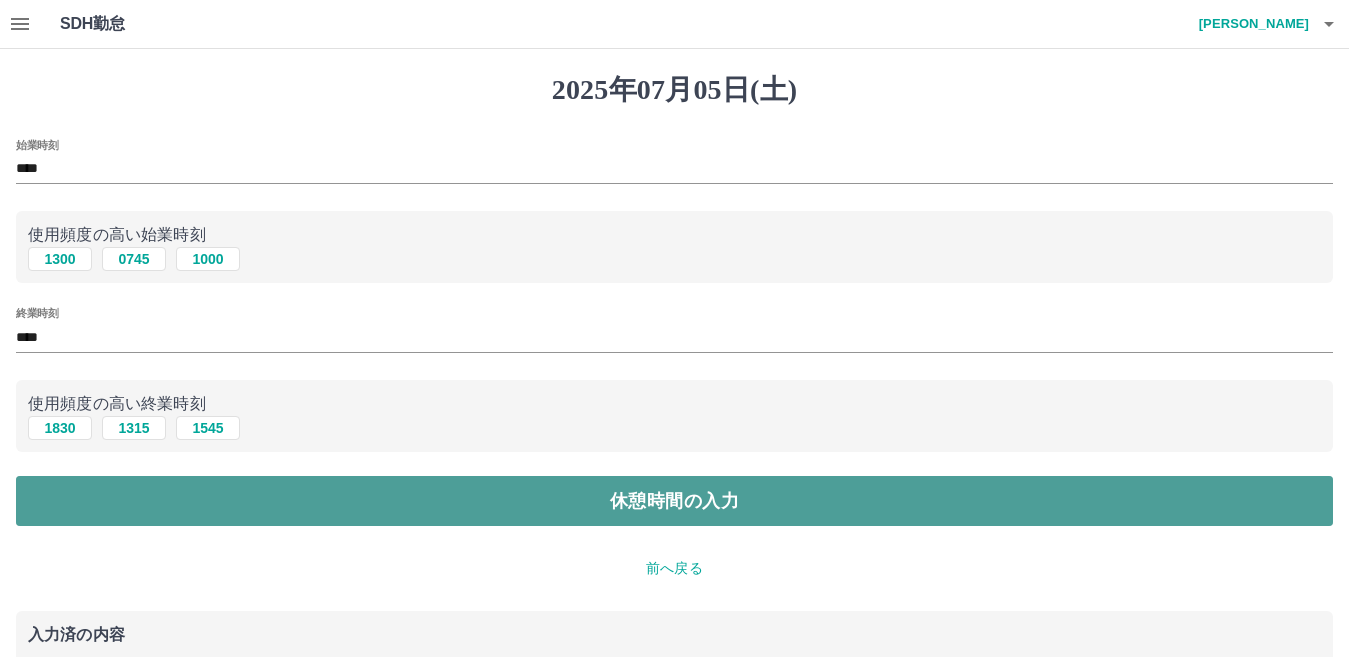 click on "休憩時間の入力" at bounding box center [674, 501] 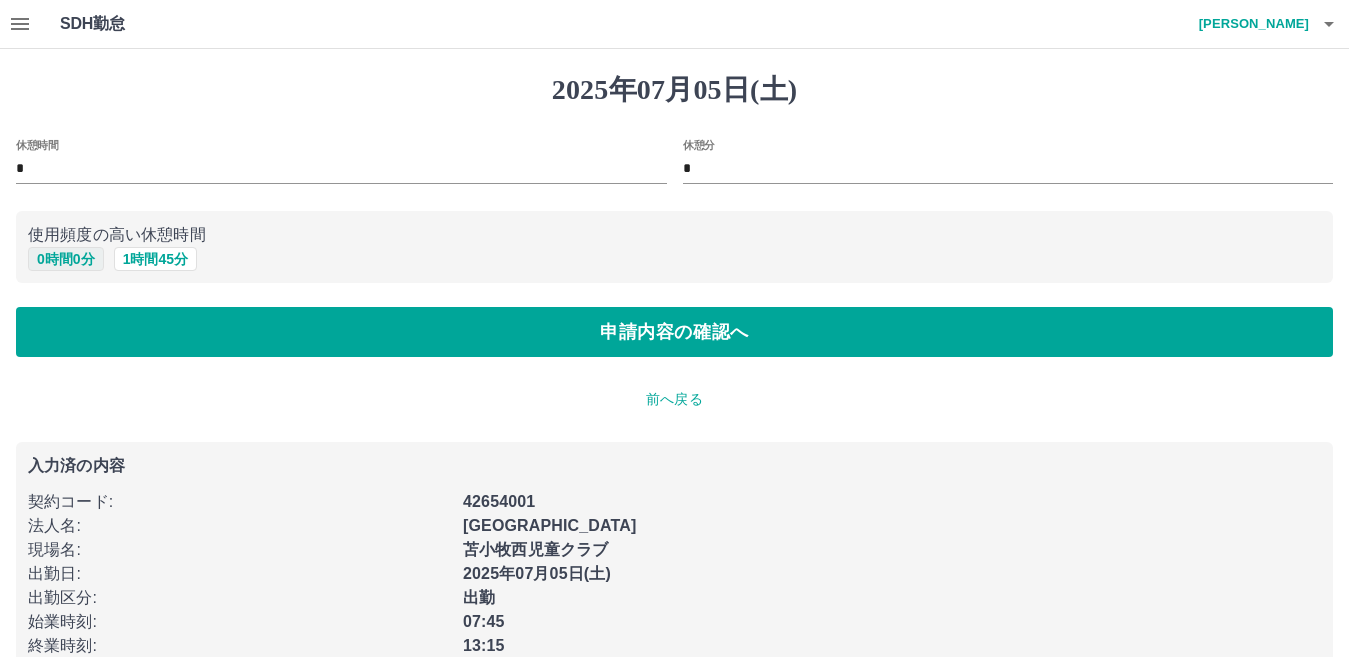 click on "0 時間 0 分" at bounding box center [66, 259] 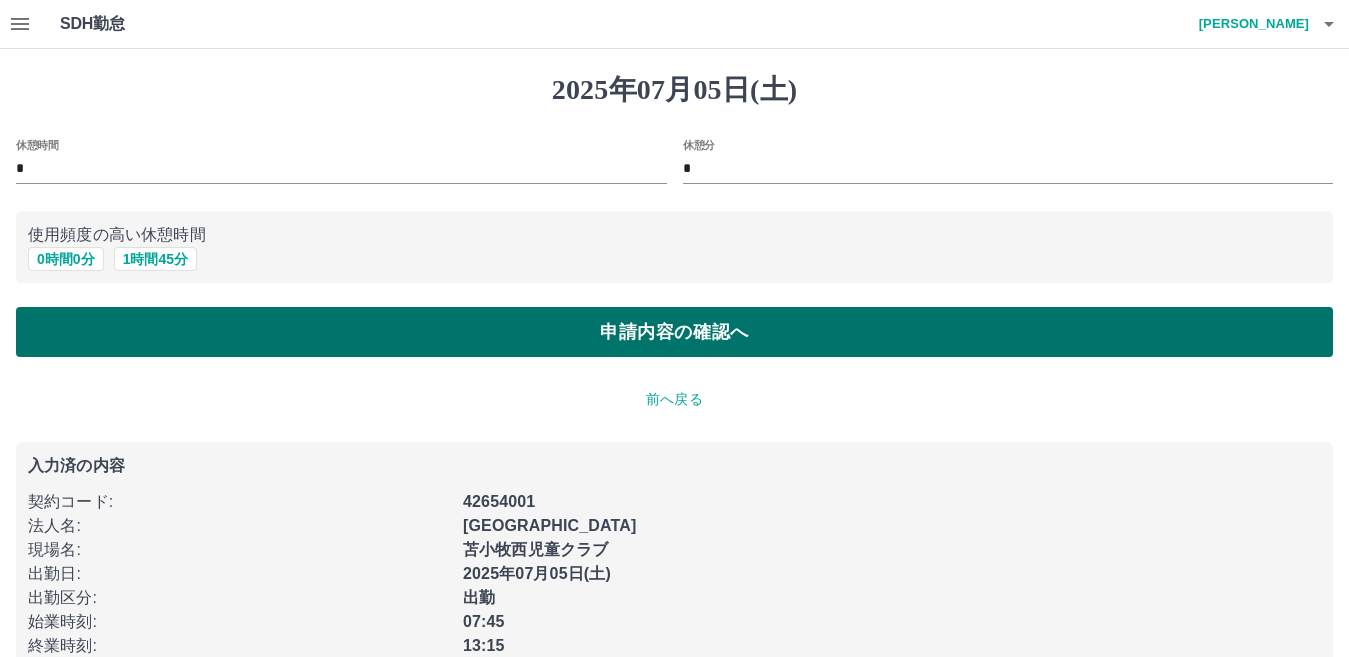 click on "申請内容の確認へ" at bounding box center (674, 332) 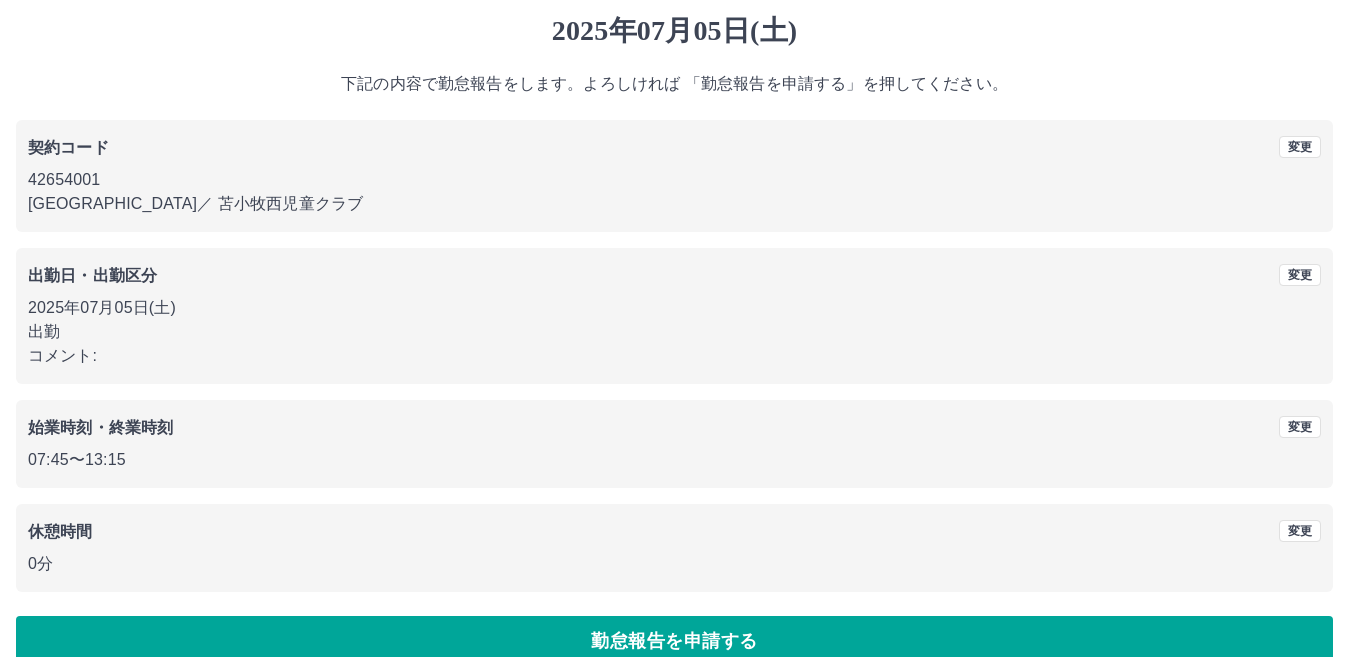 scroll, scrollTop: 92, scrollLeft: 0, axis: vertical 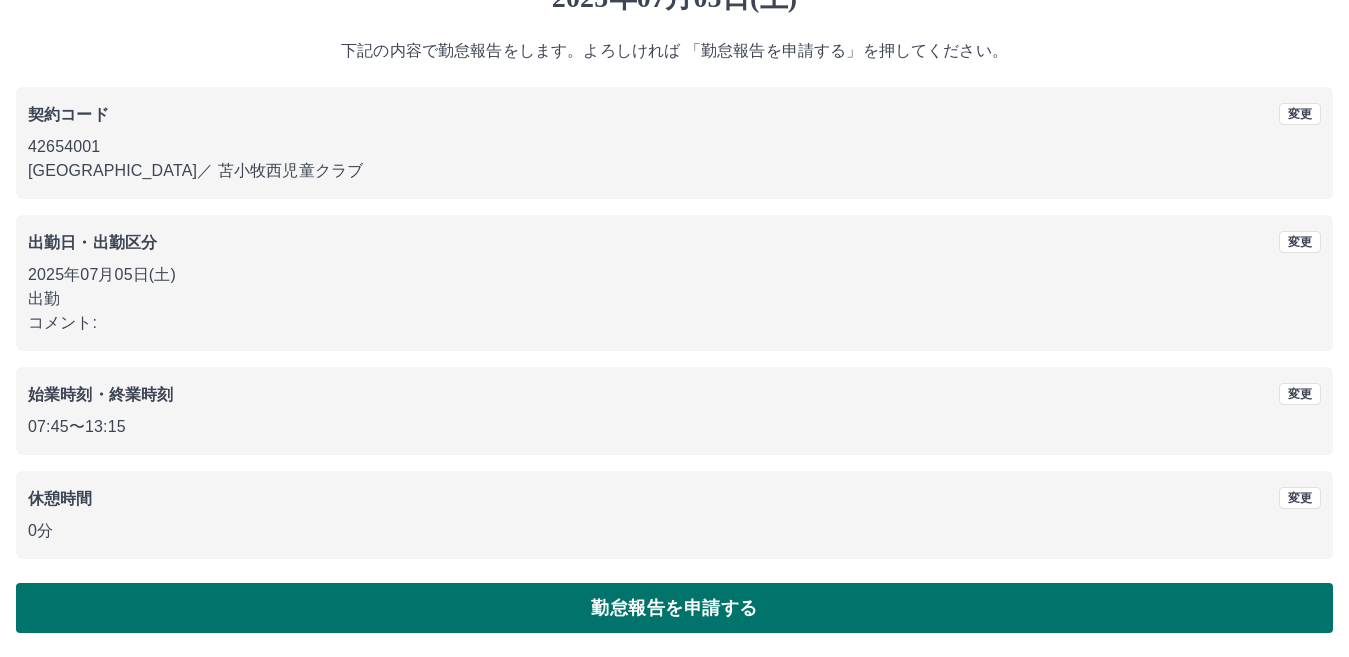 click on "勤怠報告を申請する" at bounding box center [674, 608] 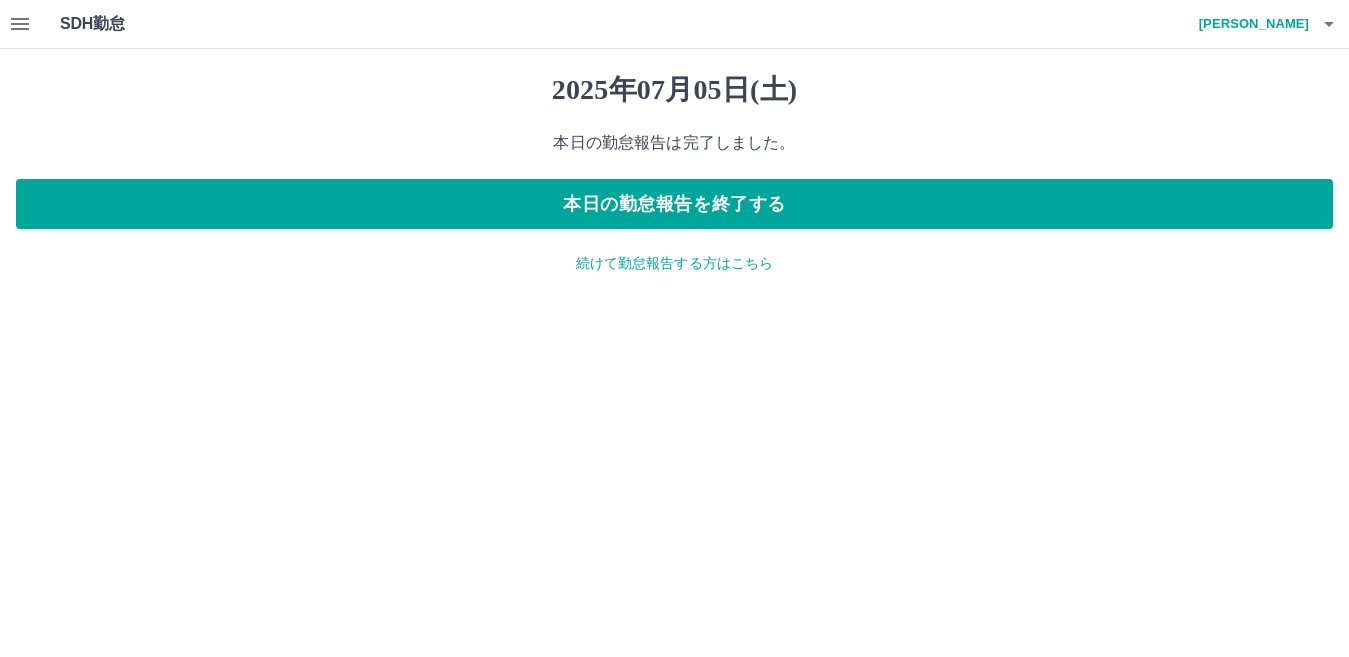 scroll, scrollTop: 0, scrollLeft: 0, axis: both 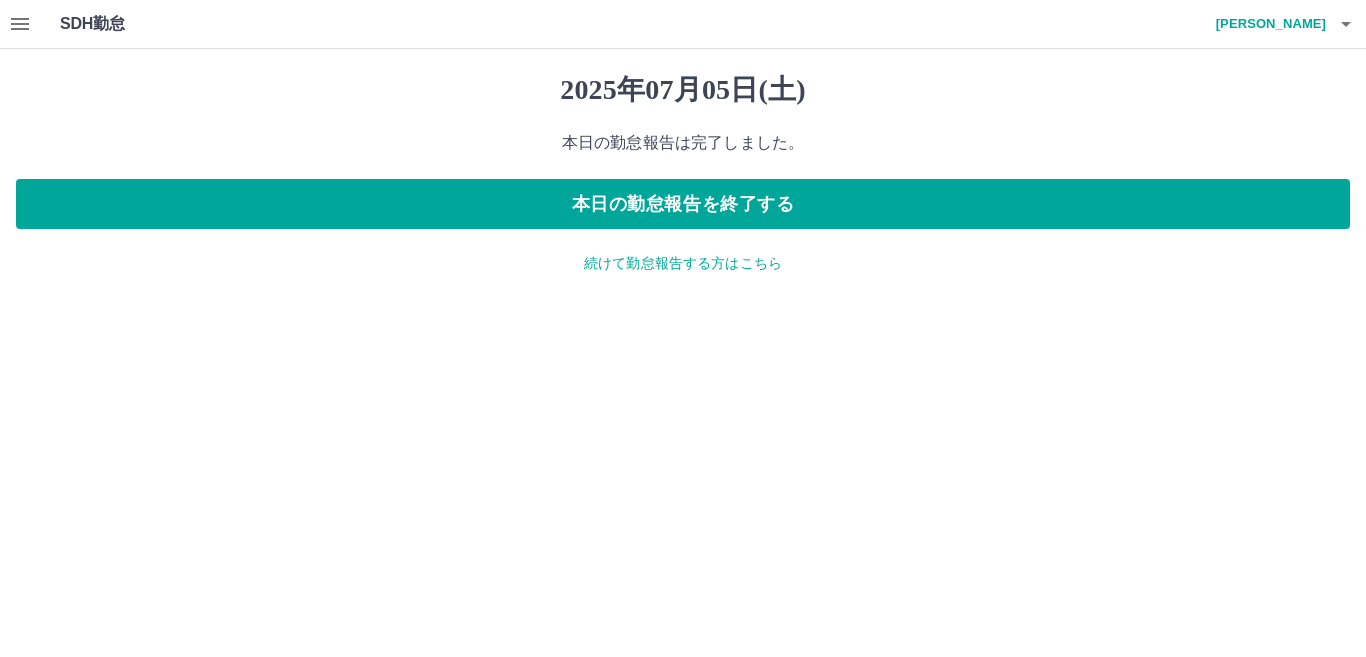 click on "続けて勤怠報告する方はこちら" at bounding box center [683, 263] 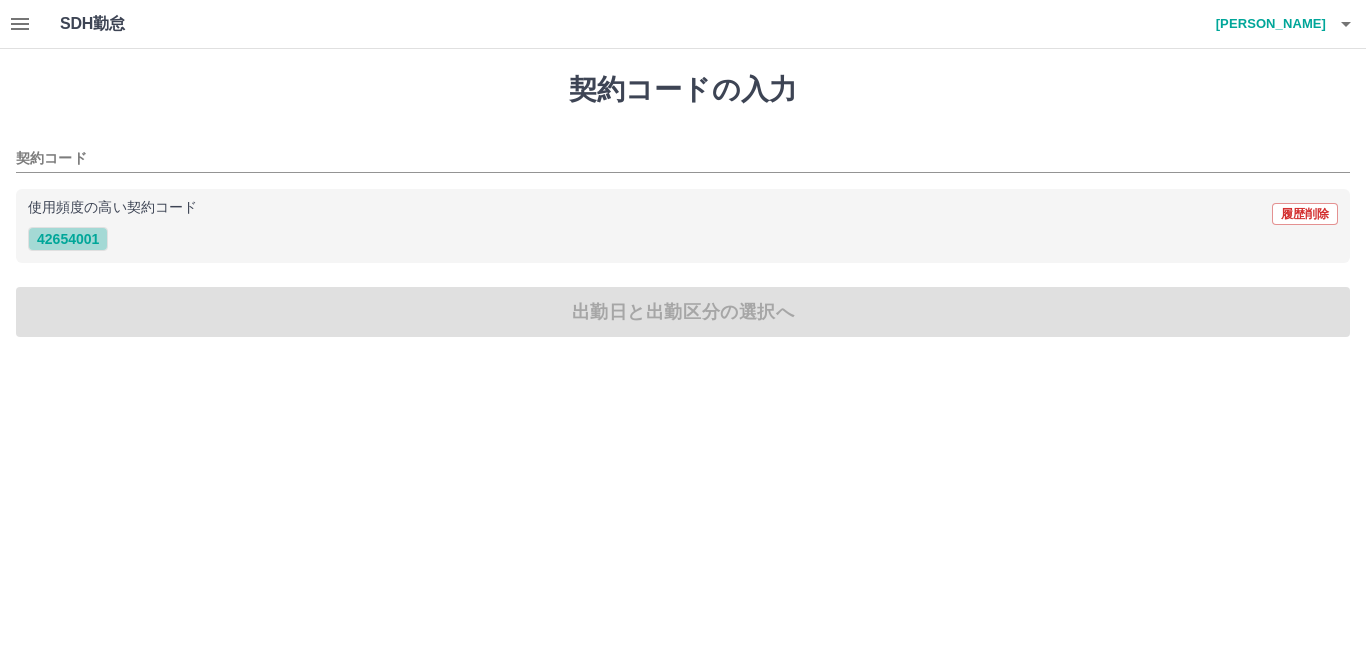 click on "42654001" at bounding box center (68, 239) 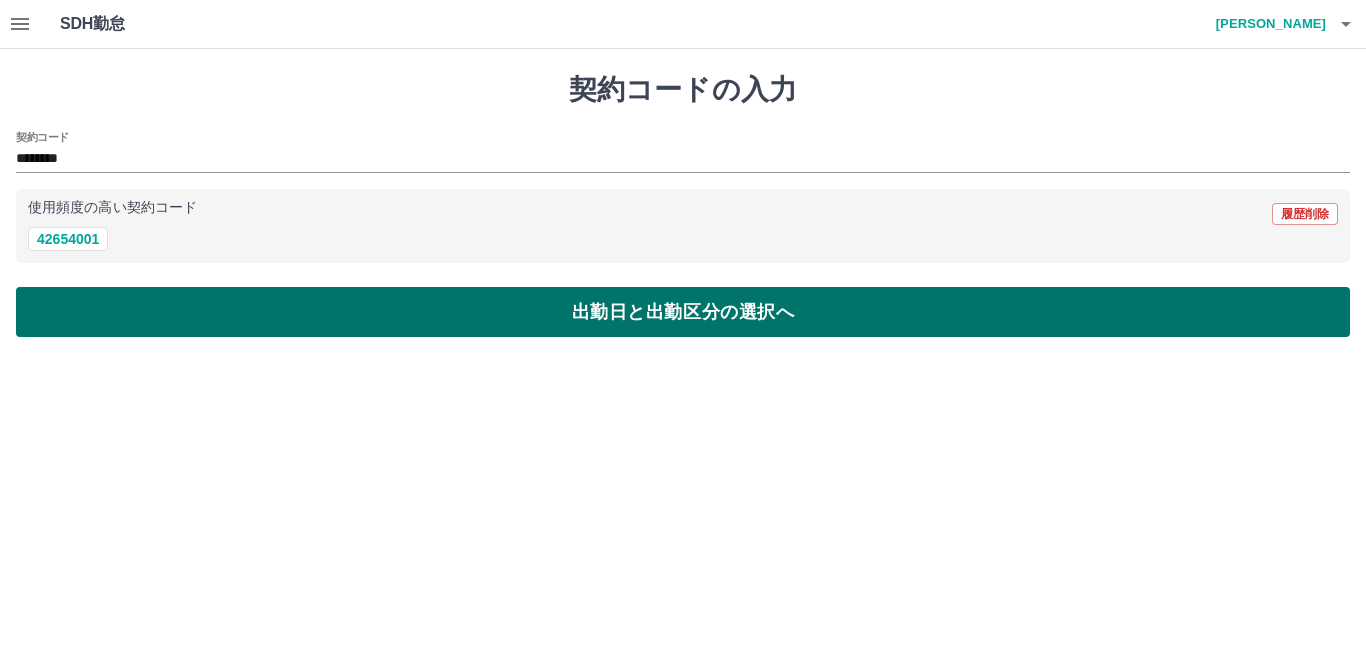 click on "出勤日と出勤区分の選択へ" at bounding box center (683, 312) 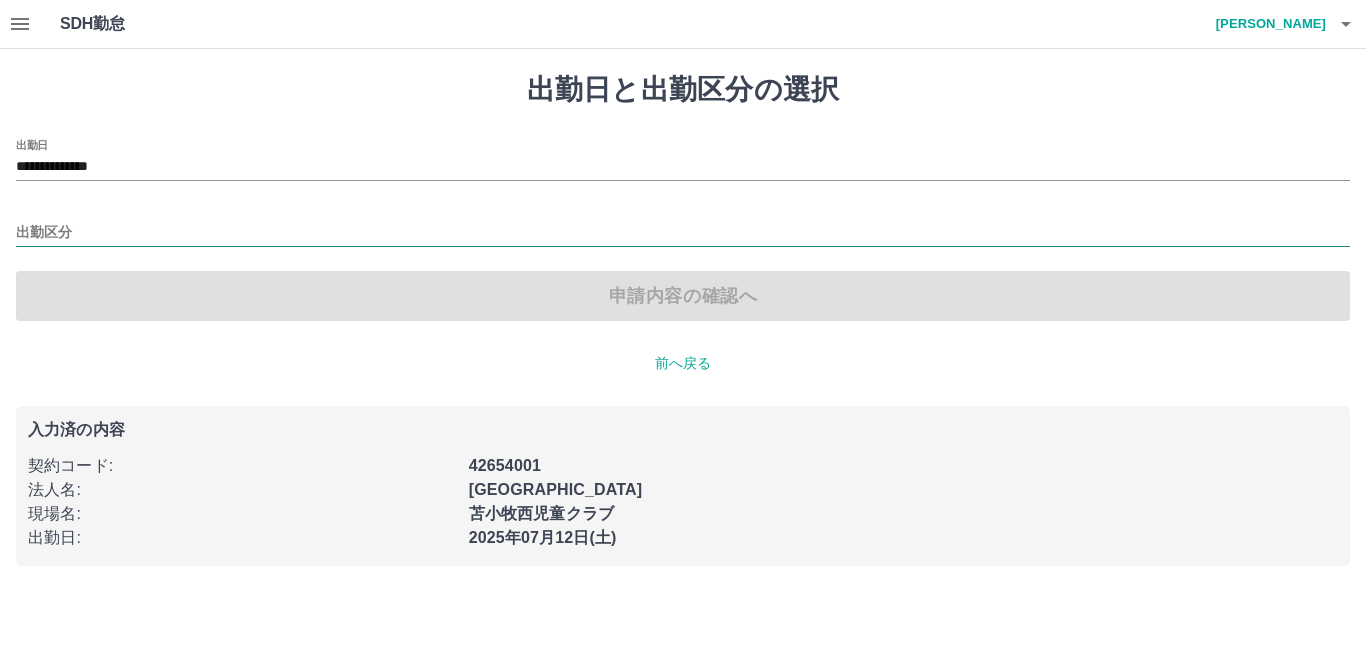 click on "出勤区分" at bounding box center [683, 233] 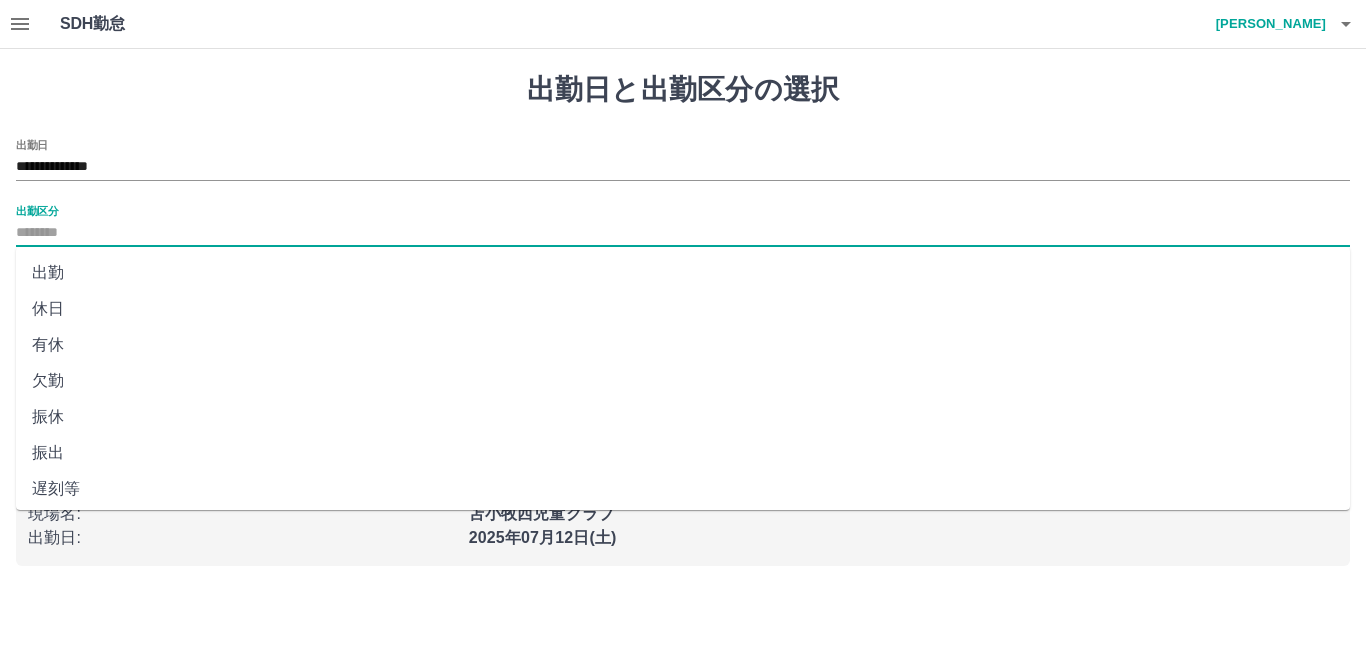 click on "出勤" at bounding box center (683, 273) 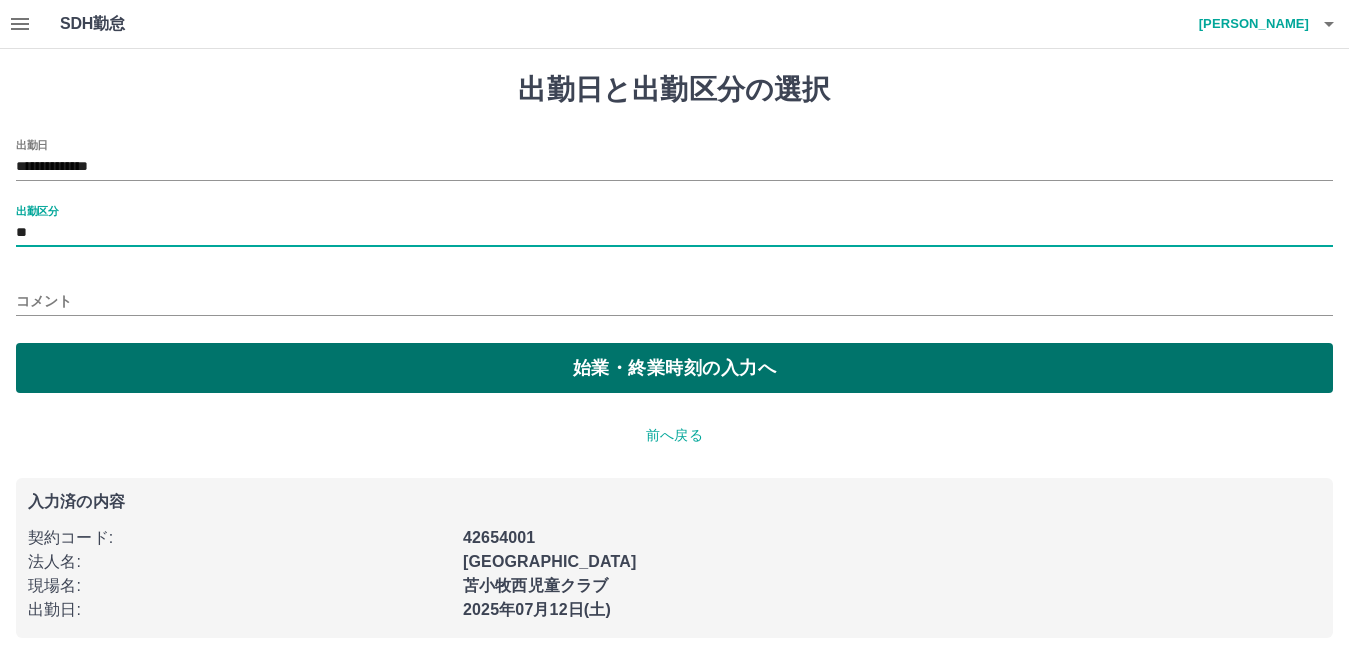 click on "始業・終業時刻の入力へ" at bounding box center (674, 368) 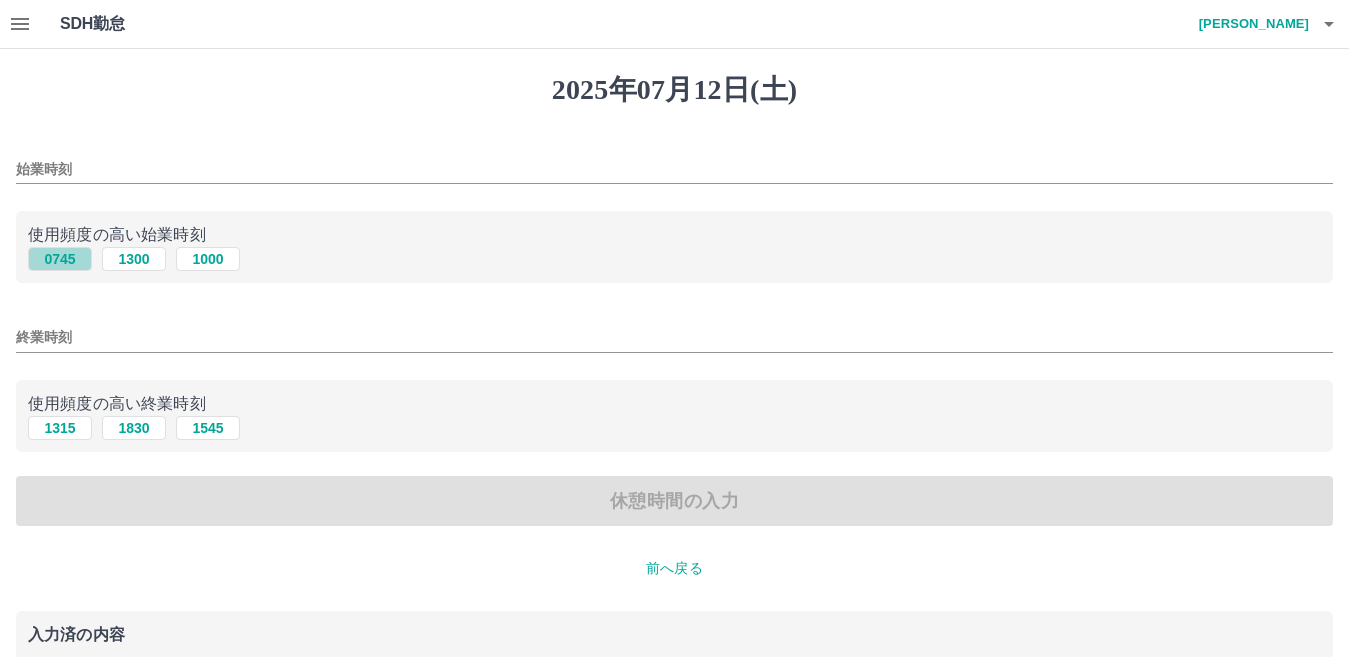 click on "0745" at bounding box center (60, 259) 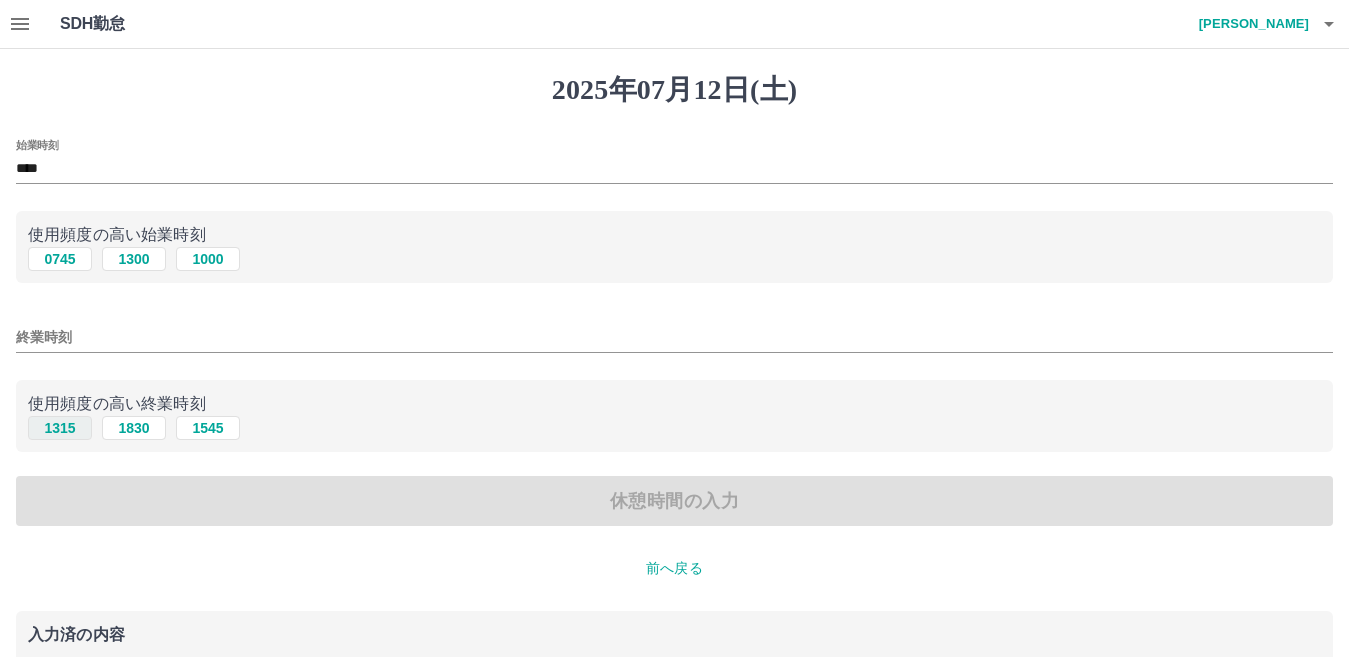 click on "1315" at bounding box center (60, 428) 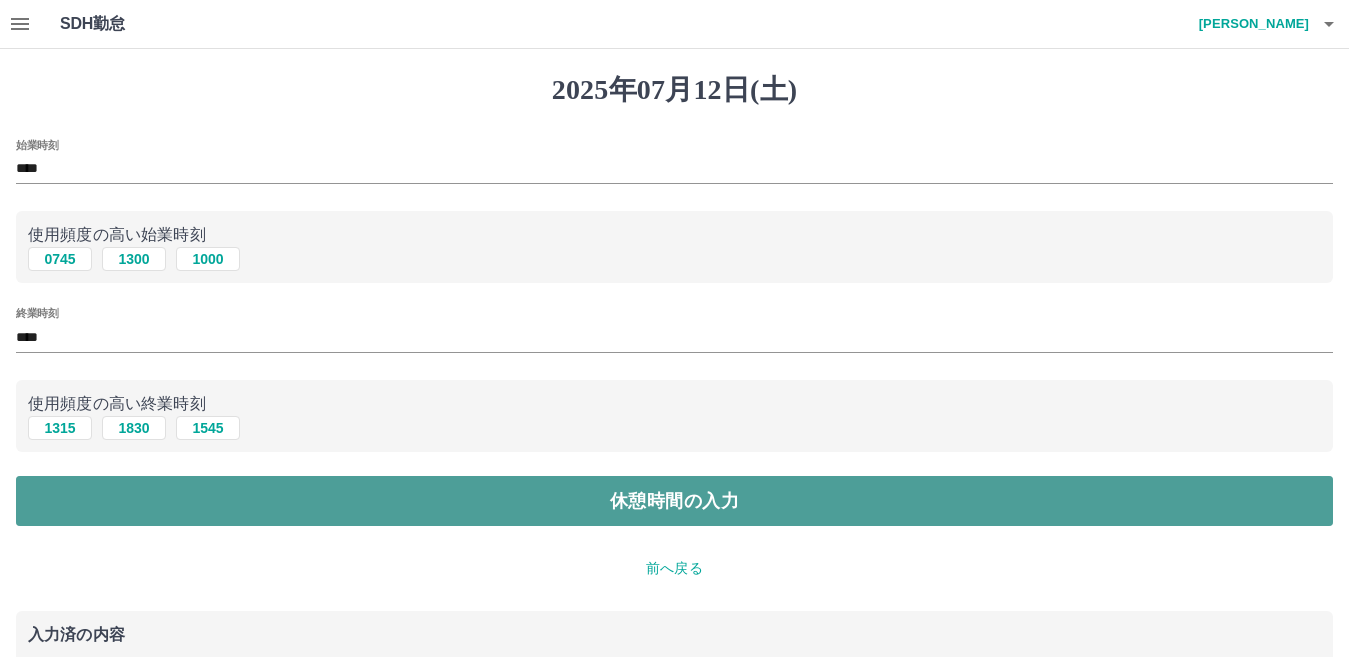 click on "休憩時間の入力" at bounding box center (674, 501) 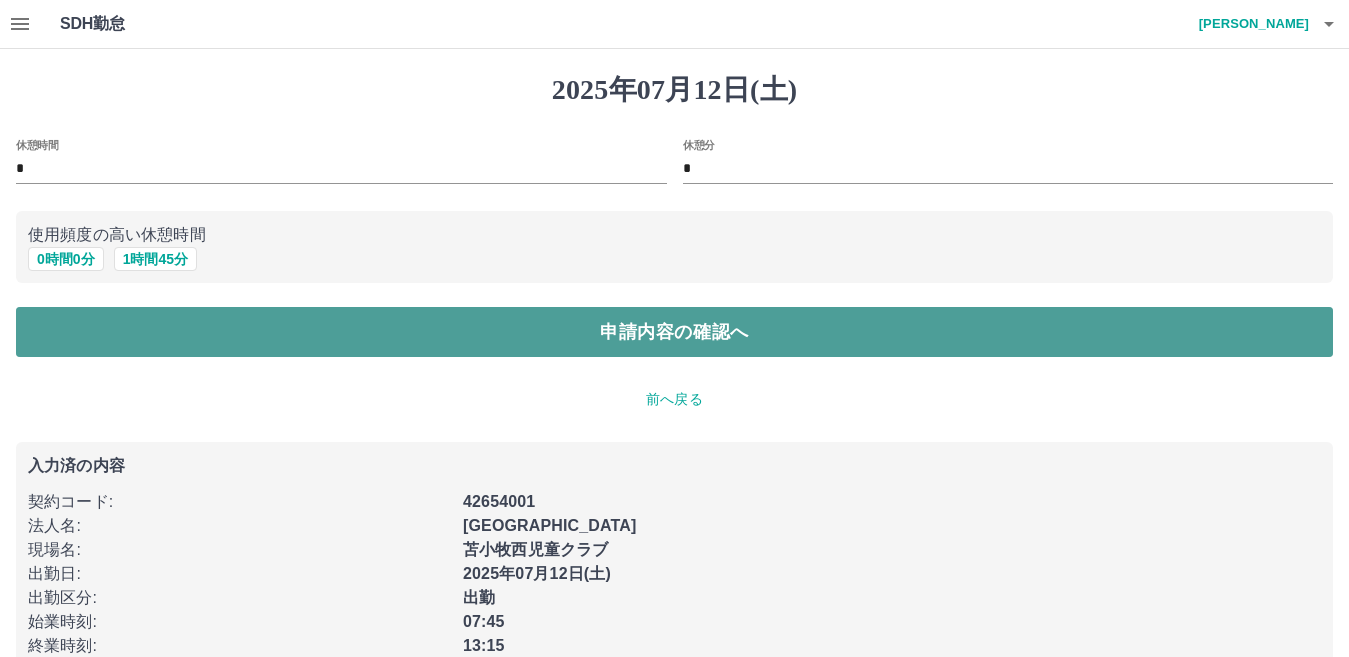 click on "申請内容の確認へ" at bounding box center (674, 332) 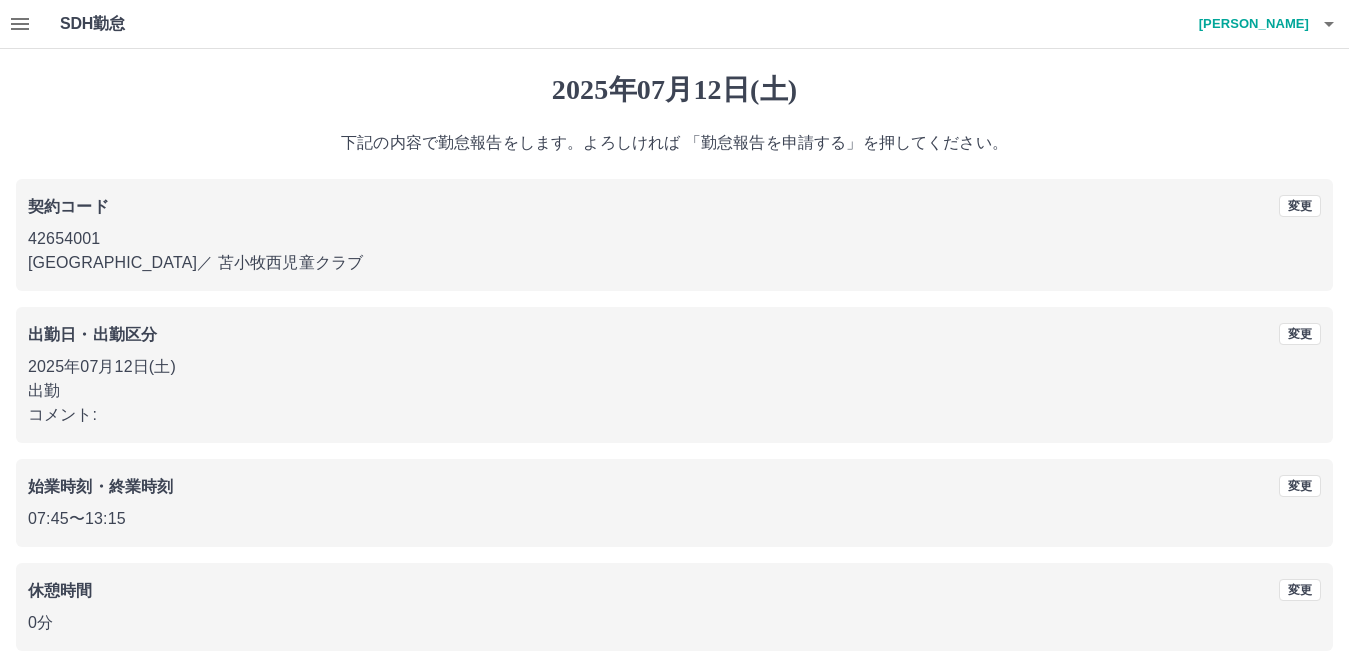 scroll, scrollTop: 92, scrollLeft: 0, axis: vertical 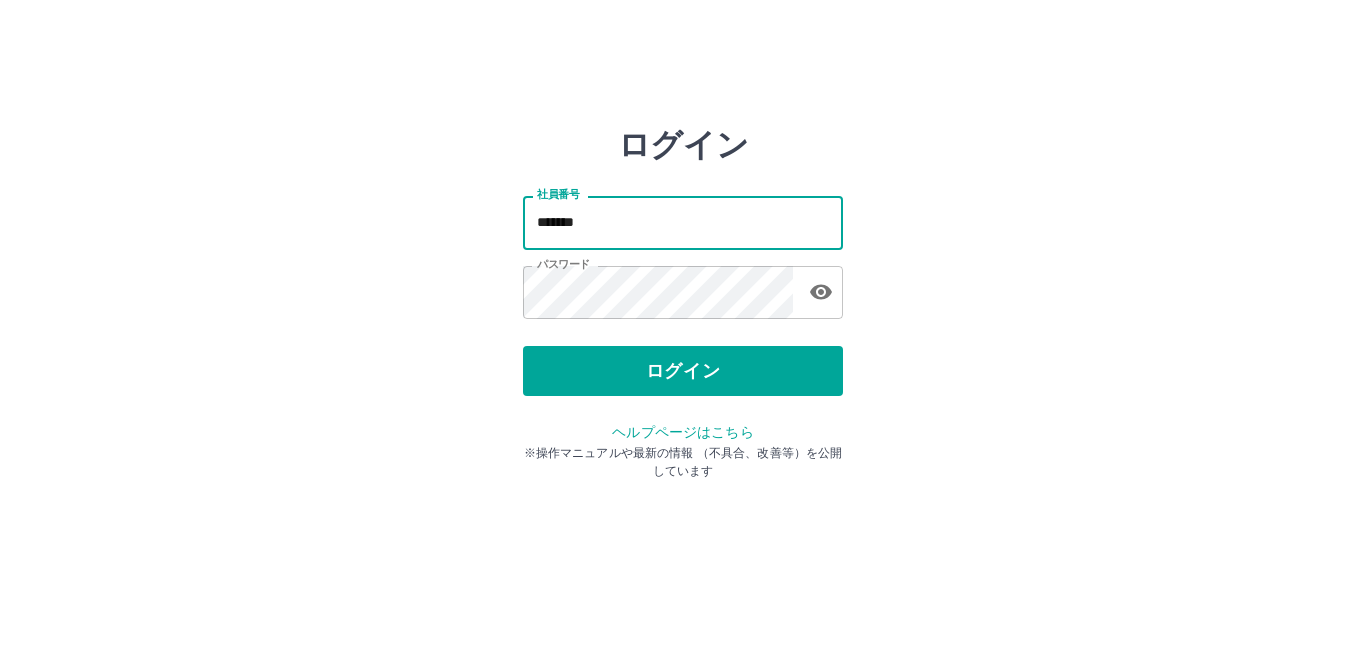click on "*******" at bounding box center (683, 222) 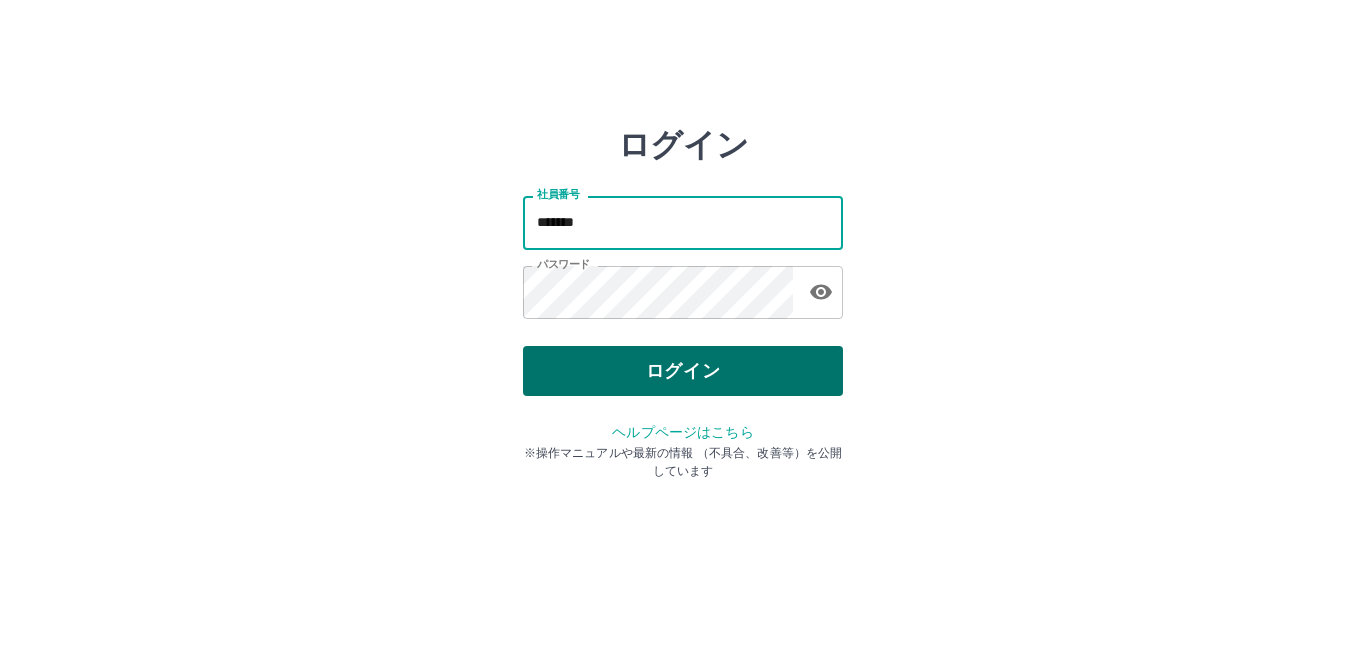 click on "ログイン" at bounding box center [683, 371] 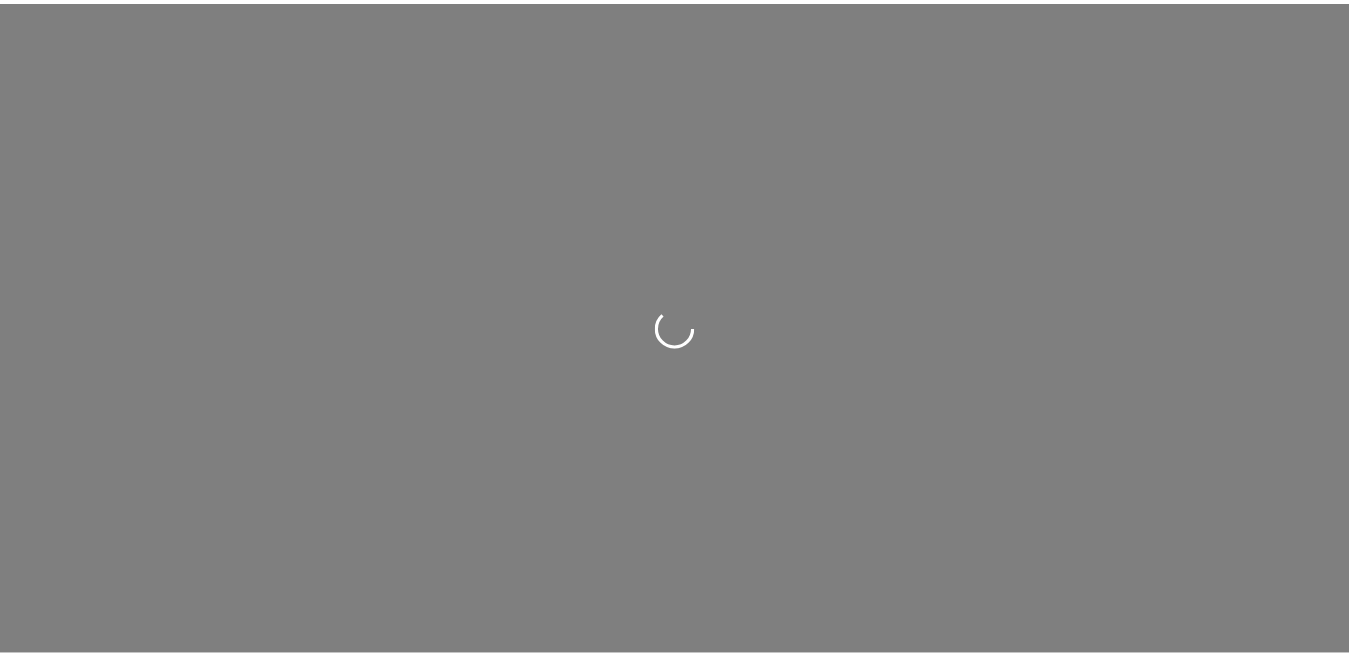 scroll, scrollTop: 0, scrollLeft: 0, axis: both 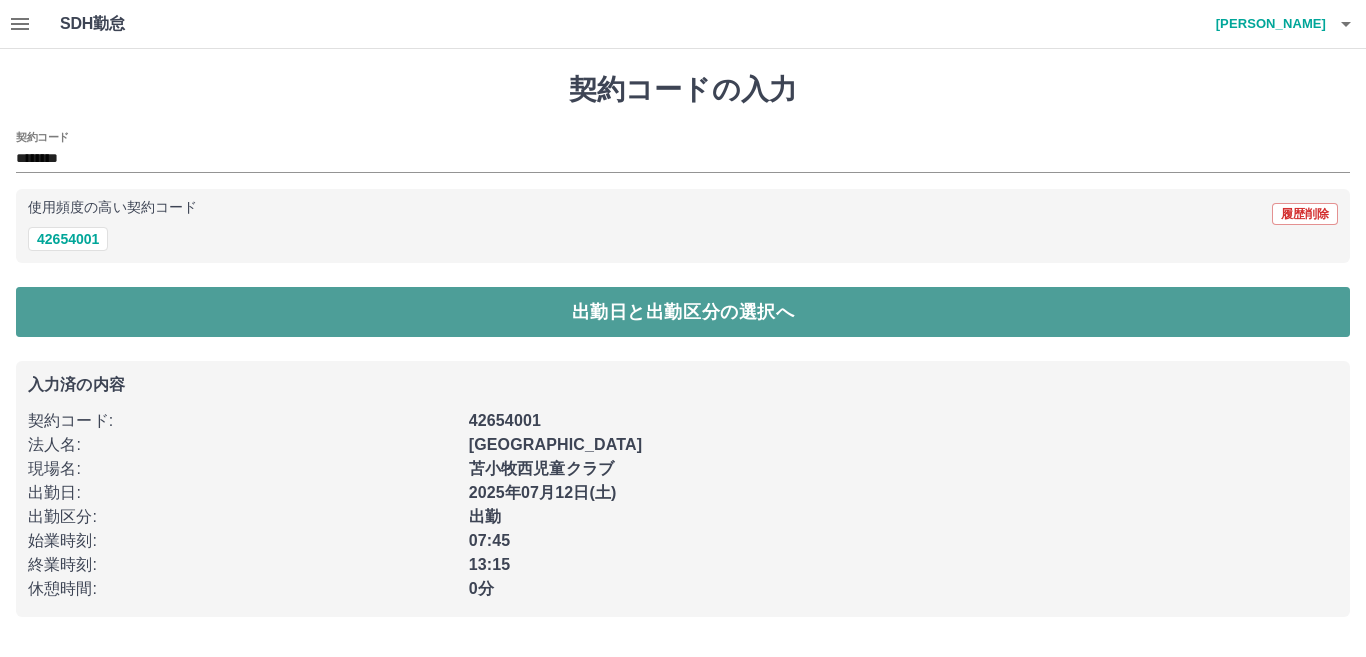 click on "出勤日と出勤区分の選択へ" at bounding box center (683, 312) 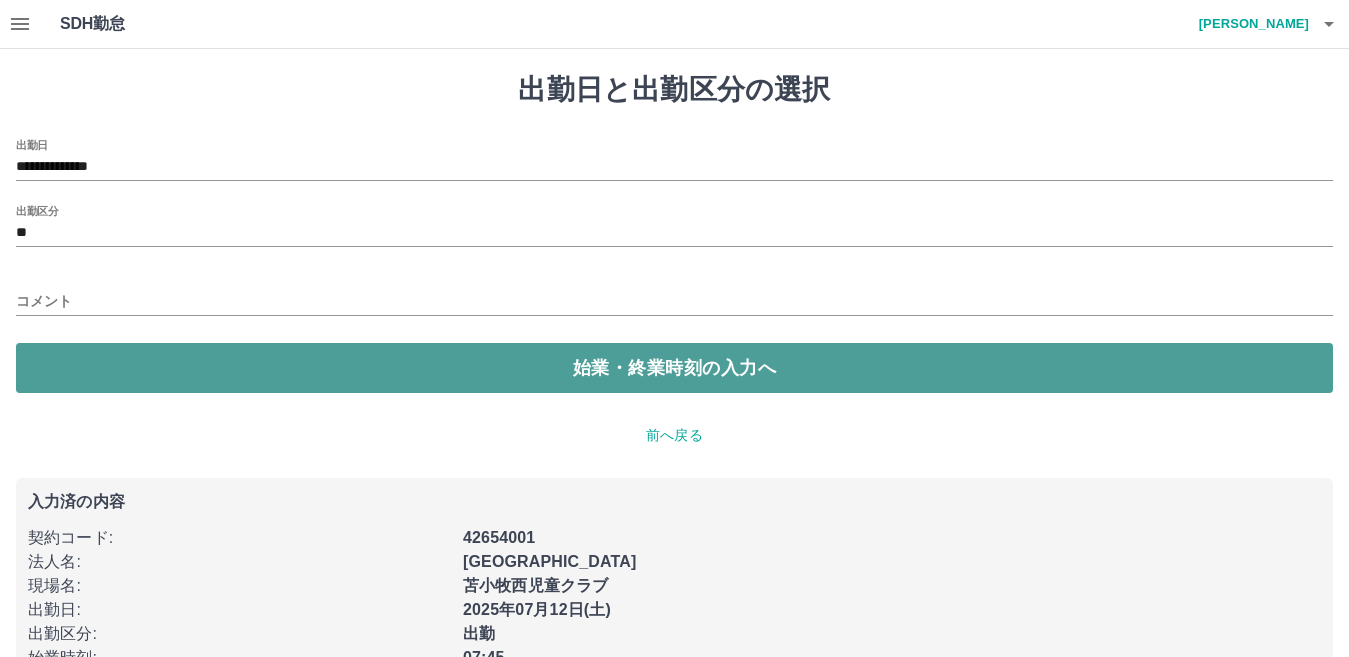 click on "始業・終業時刻の入力へ" at bounding box center [674, 368] 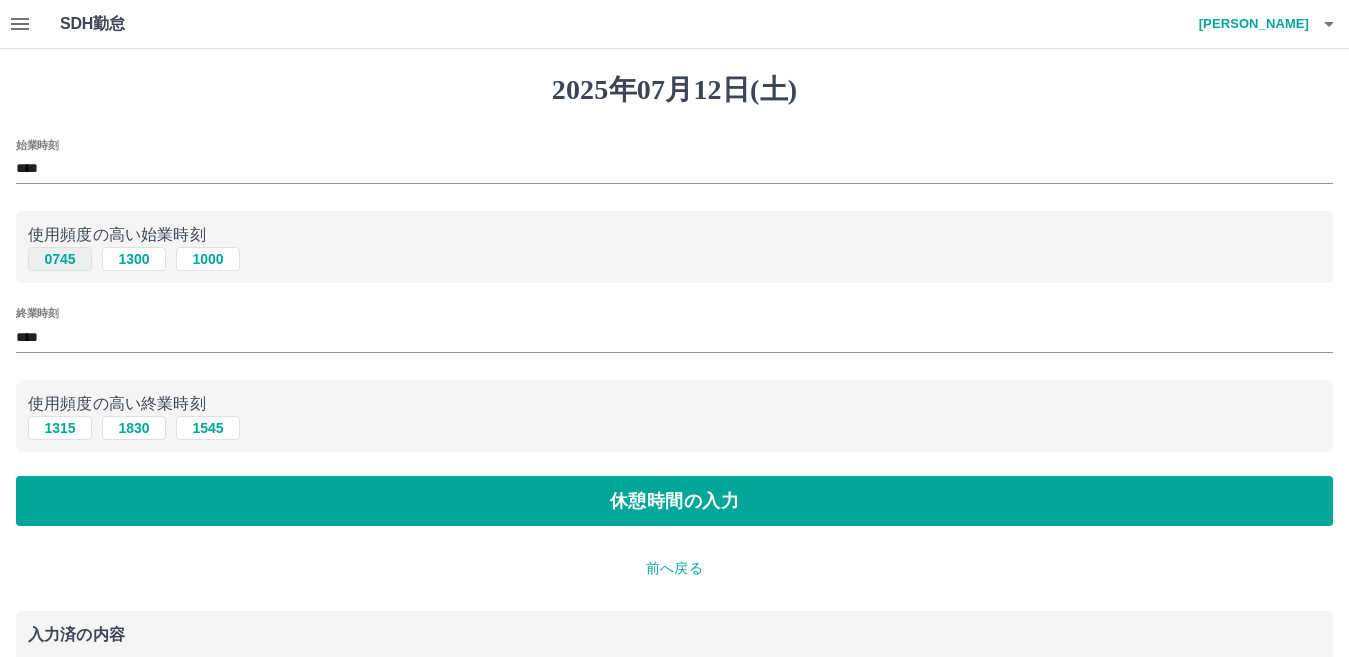 click on "0745" at bounding box center [60, 259] 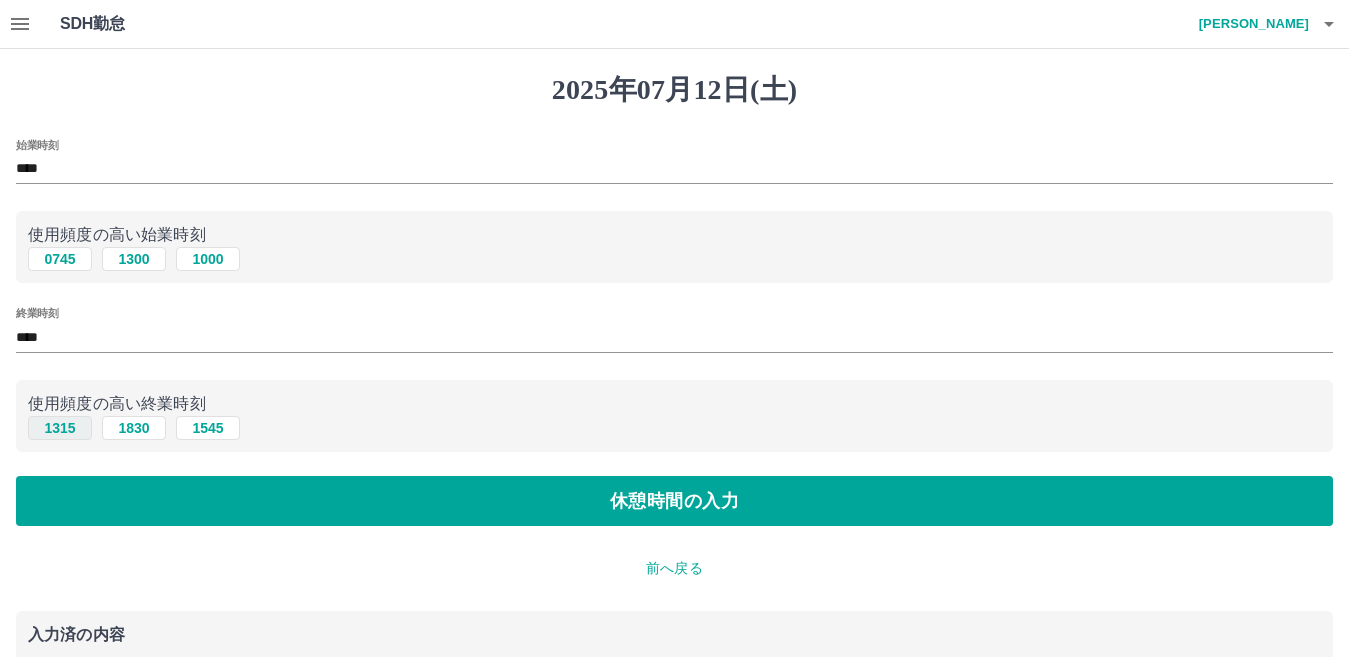 click on "1315" at bounding box center (60, 428) 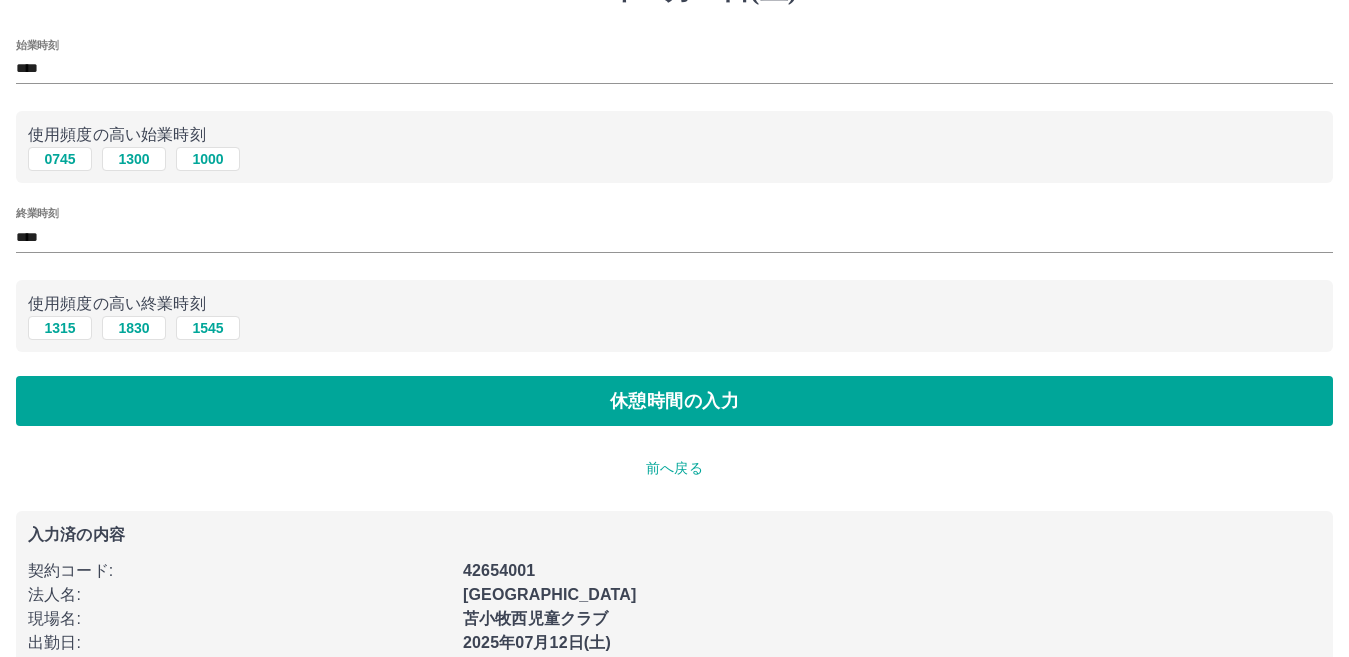 scroll, scrollTop: 200, scrollLeft: 0, axis: vertical 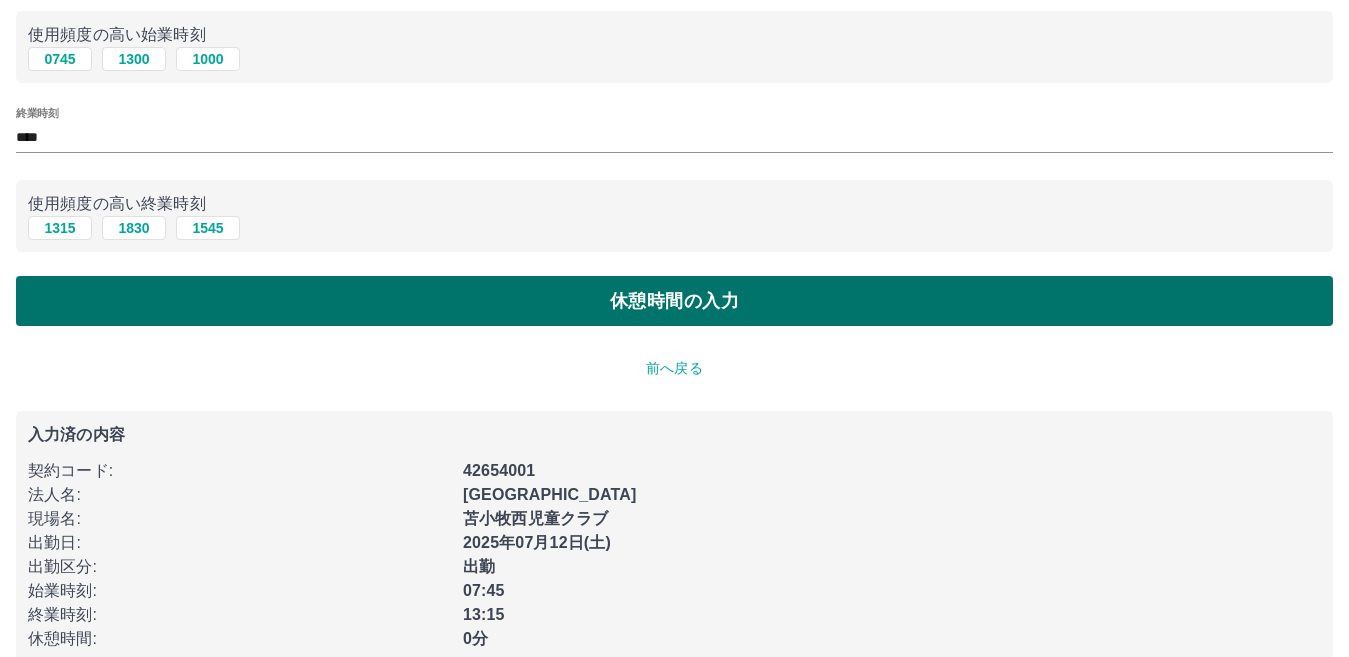 click on "休憩時間の入力" at bounding box center (674, 301) 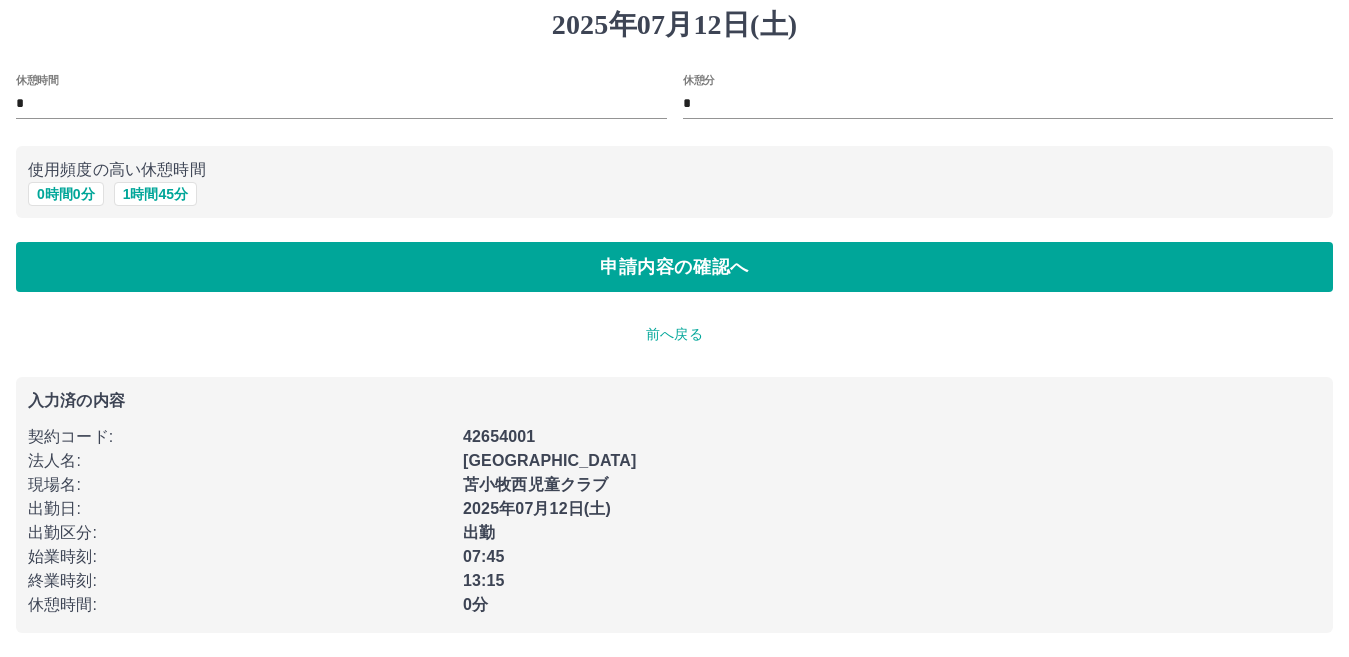 scroll, scrollTop: 0, scrollLeft: 0, axis: both 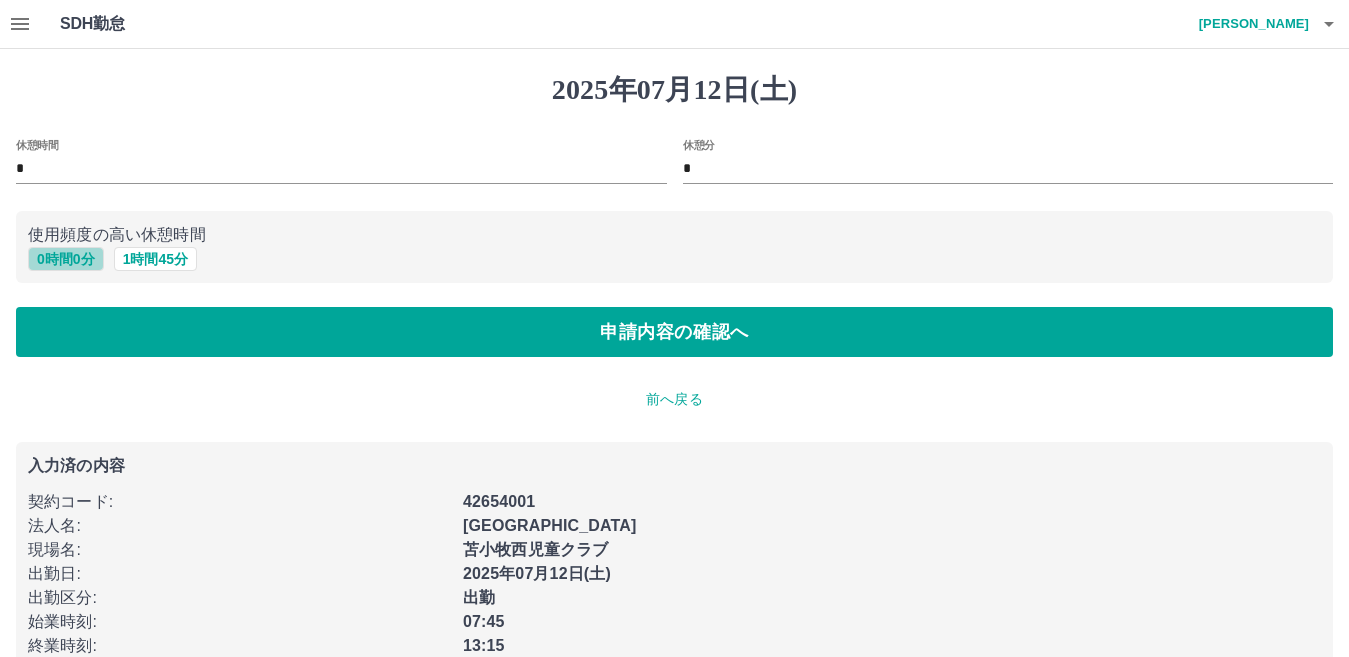 click on "0 時間 0 分" at bounding box center (66, 259) 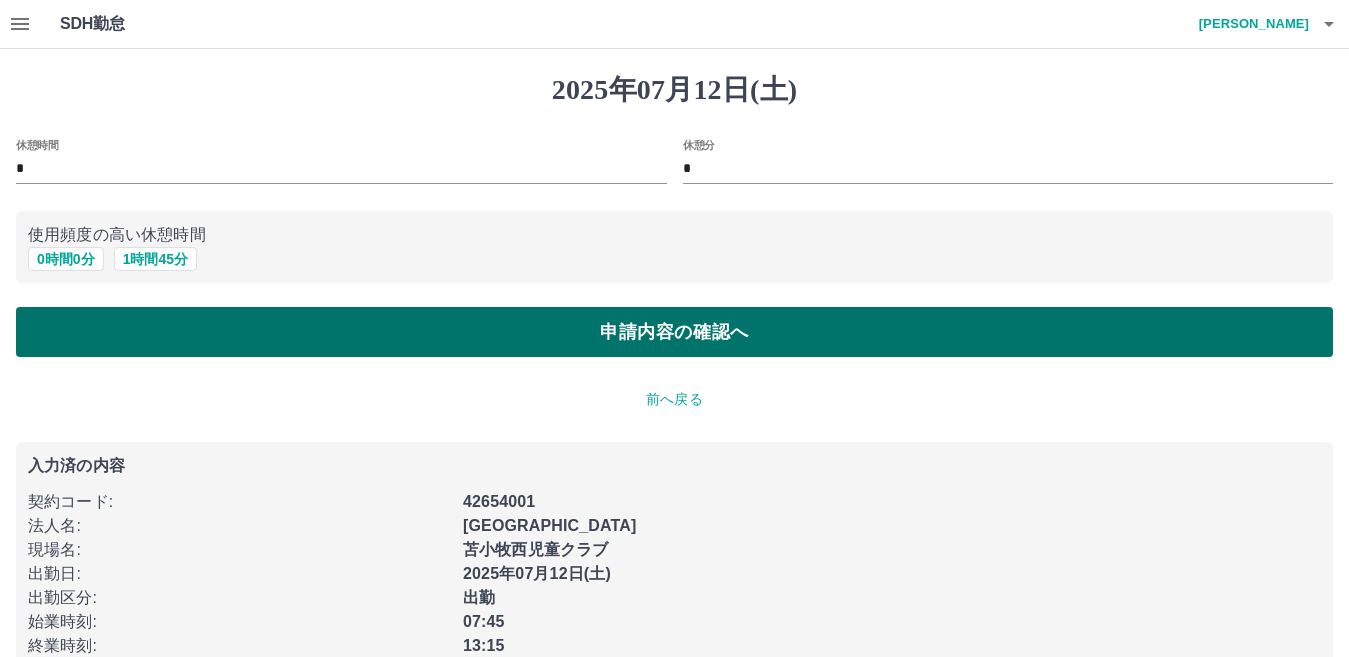 click on "申請内容の確認へ" at bounding box center [674, 332] 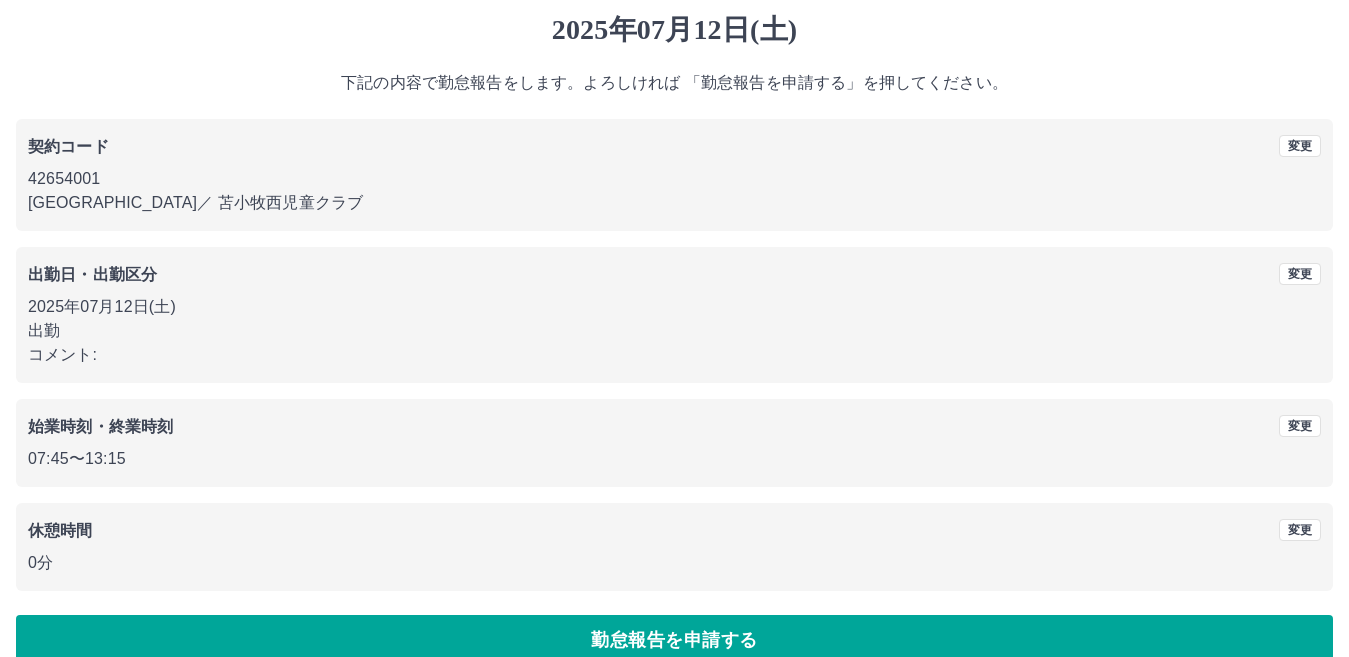 scroll, scrollTop: 92, scrollLeft: 0, axis: vertical 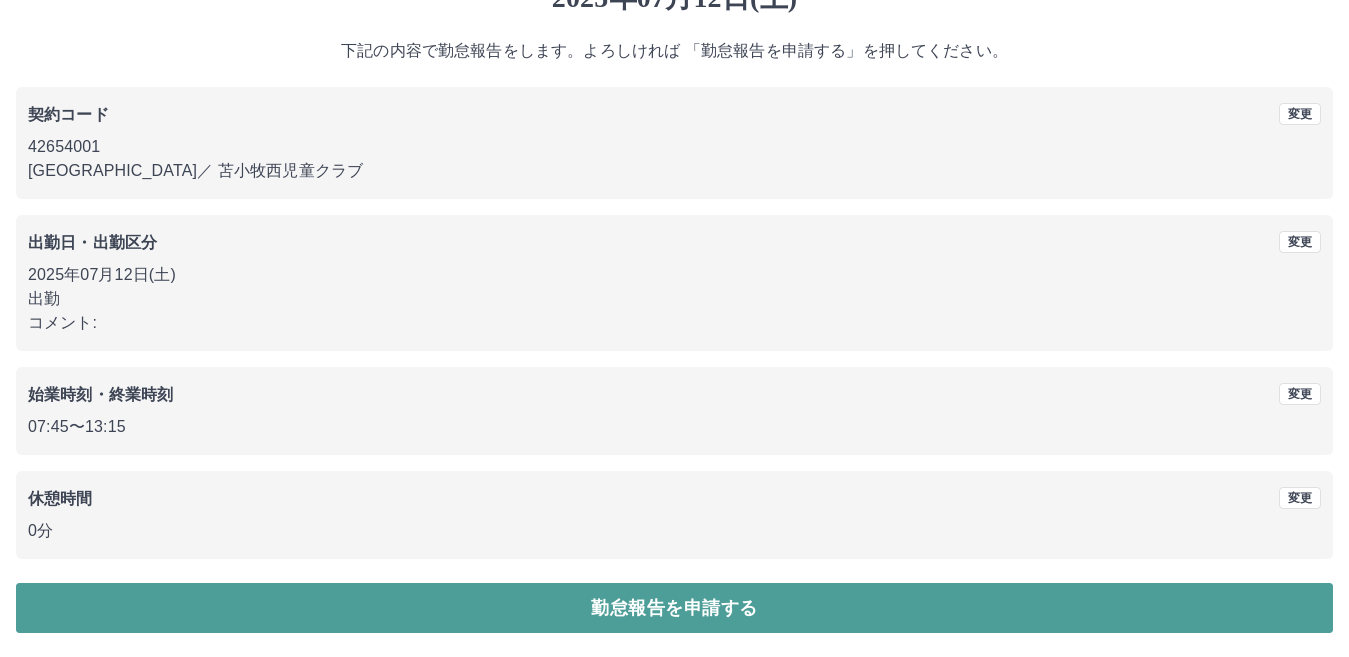 click on "勤怠報告を申請する" at bounding box center (674, 608) 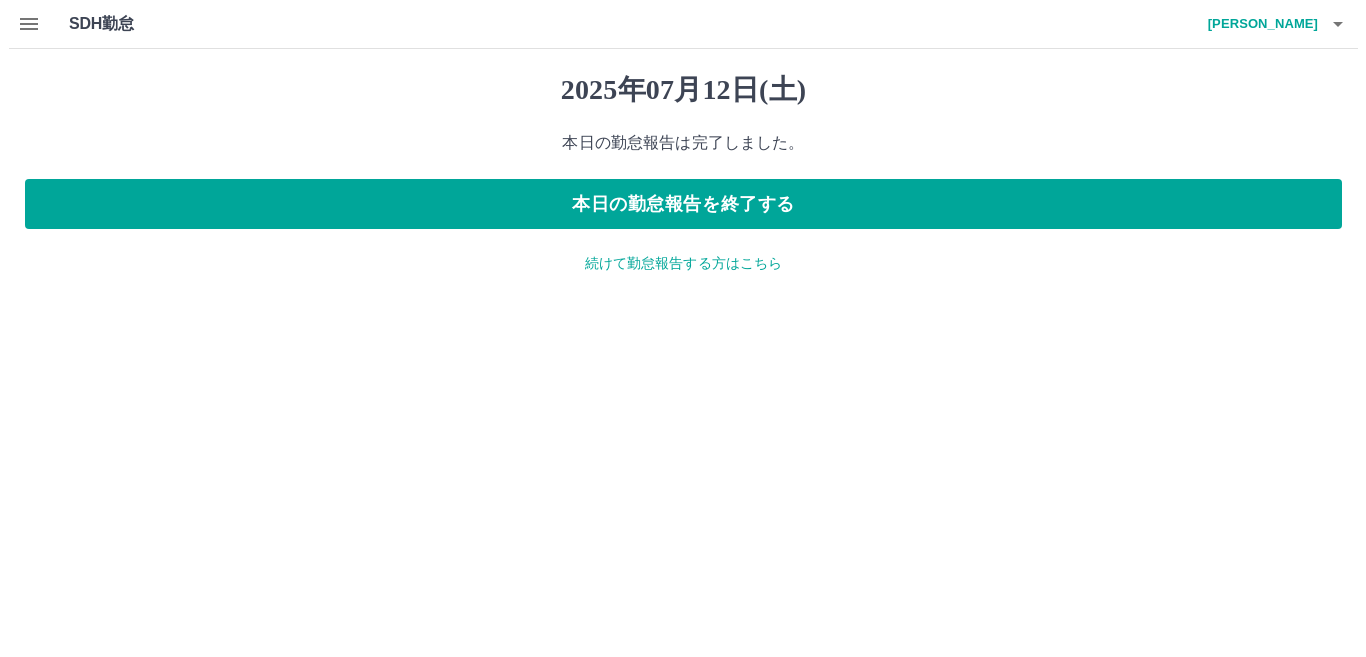 scroll, scrollTop: 0, scrollLeft: 0, axis: both 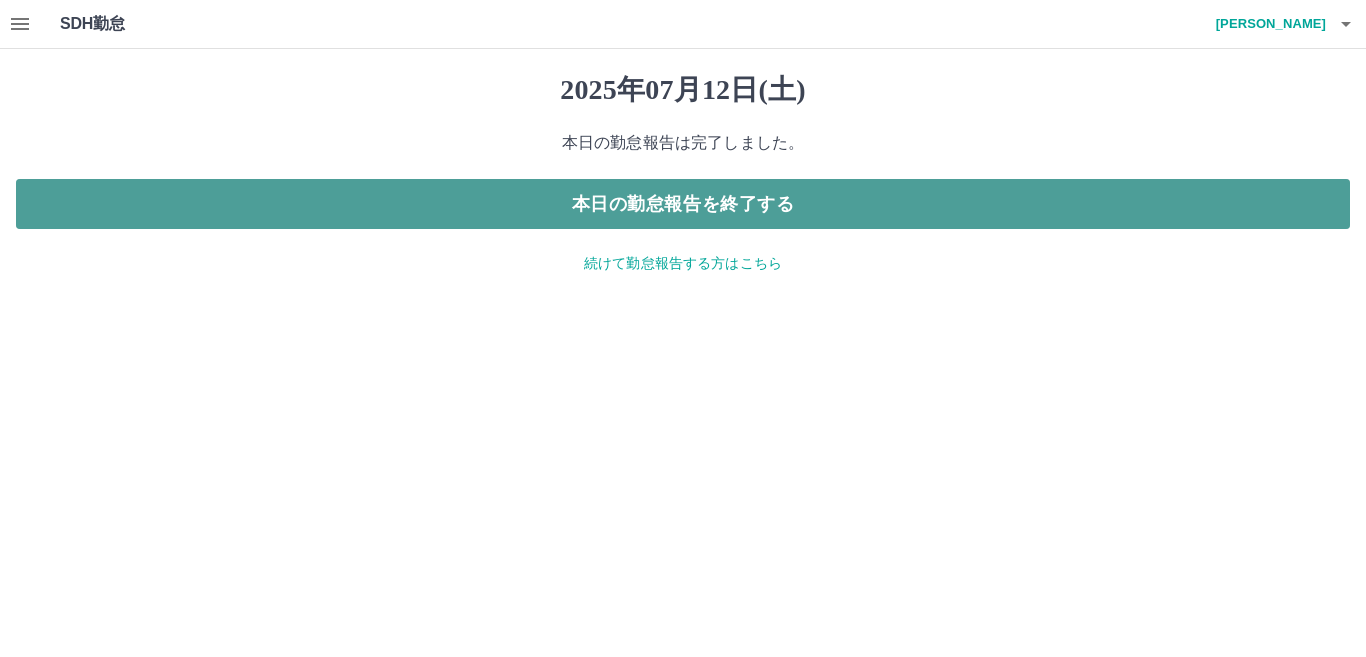click on "本日の勤怠報告を終了する" at bounding box center [683, 204] 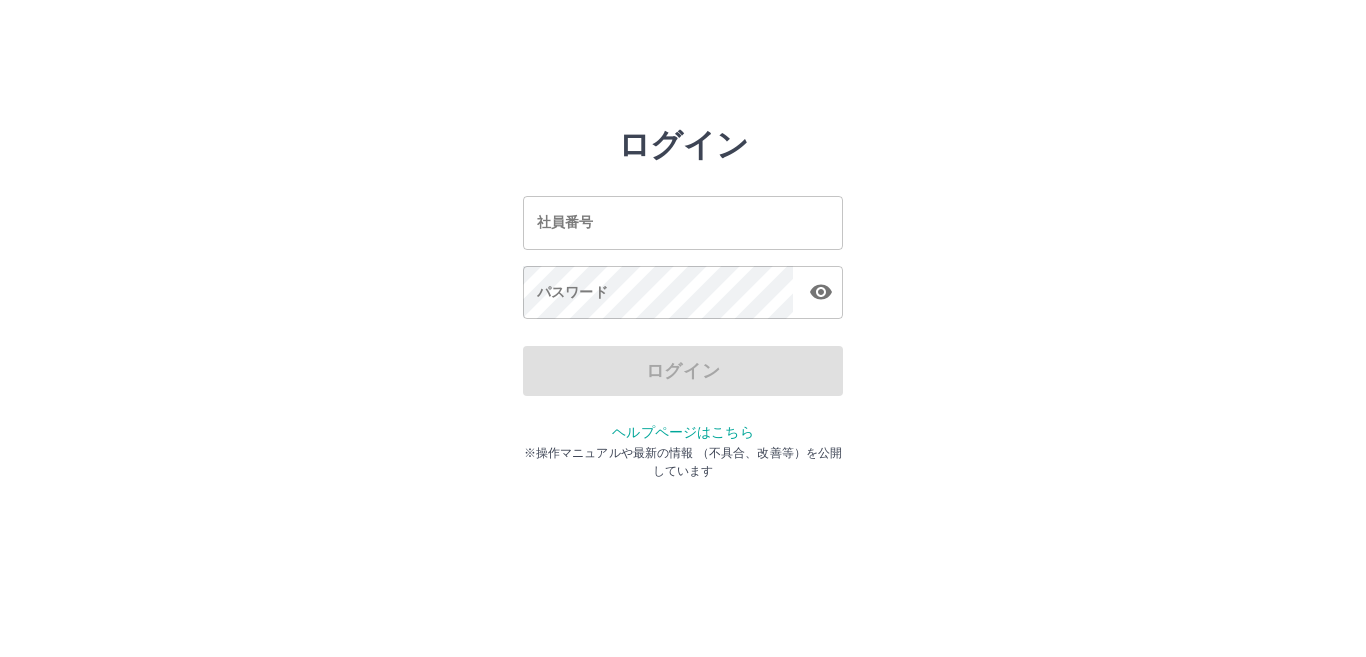 scroll, scrollTop: 0, scrollLeft: 0, axis: both 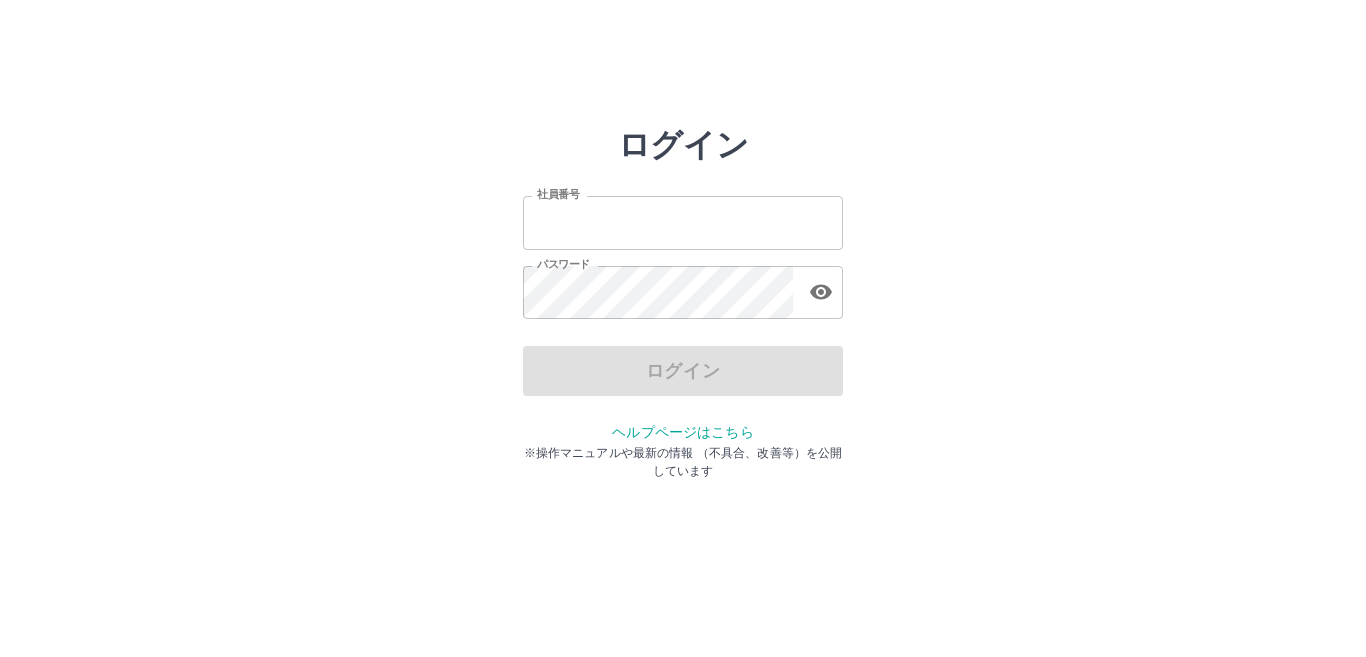 type on "*******" 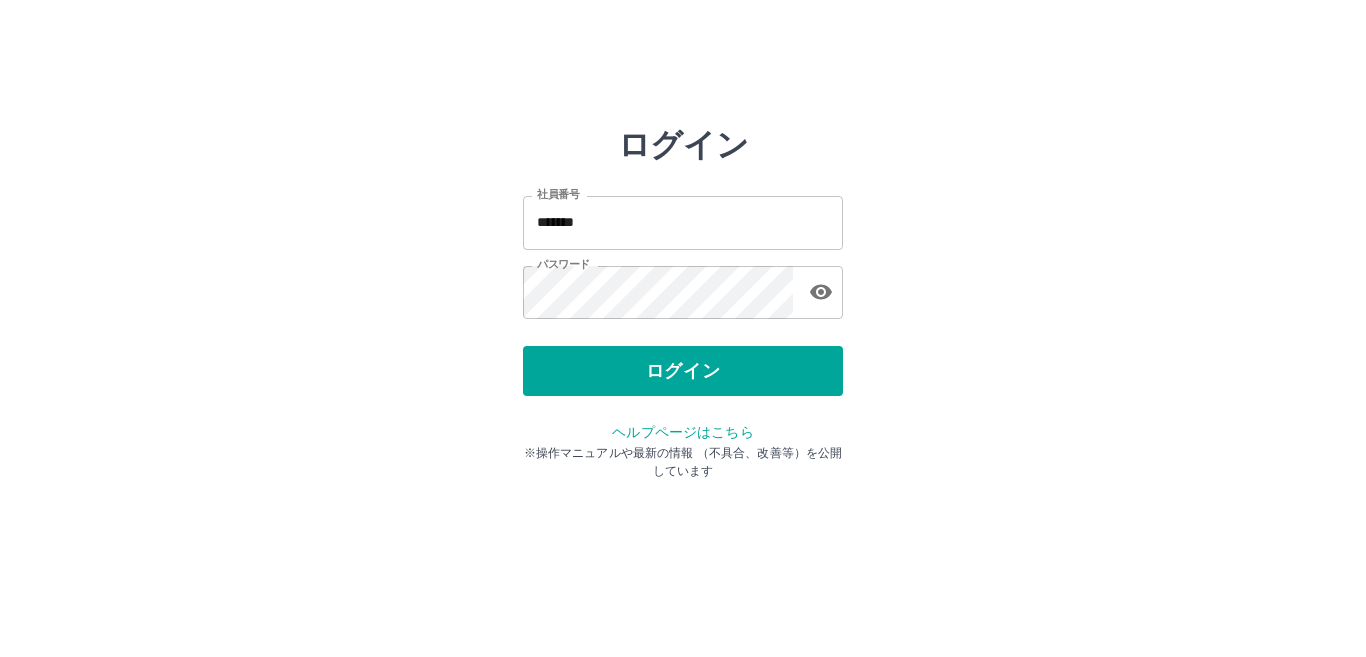 drag, startPoint x: 1365, startPoint y: 1, endPoint x: 988, endPoint y: 116, distance: 394.14972 